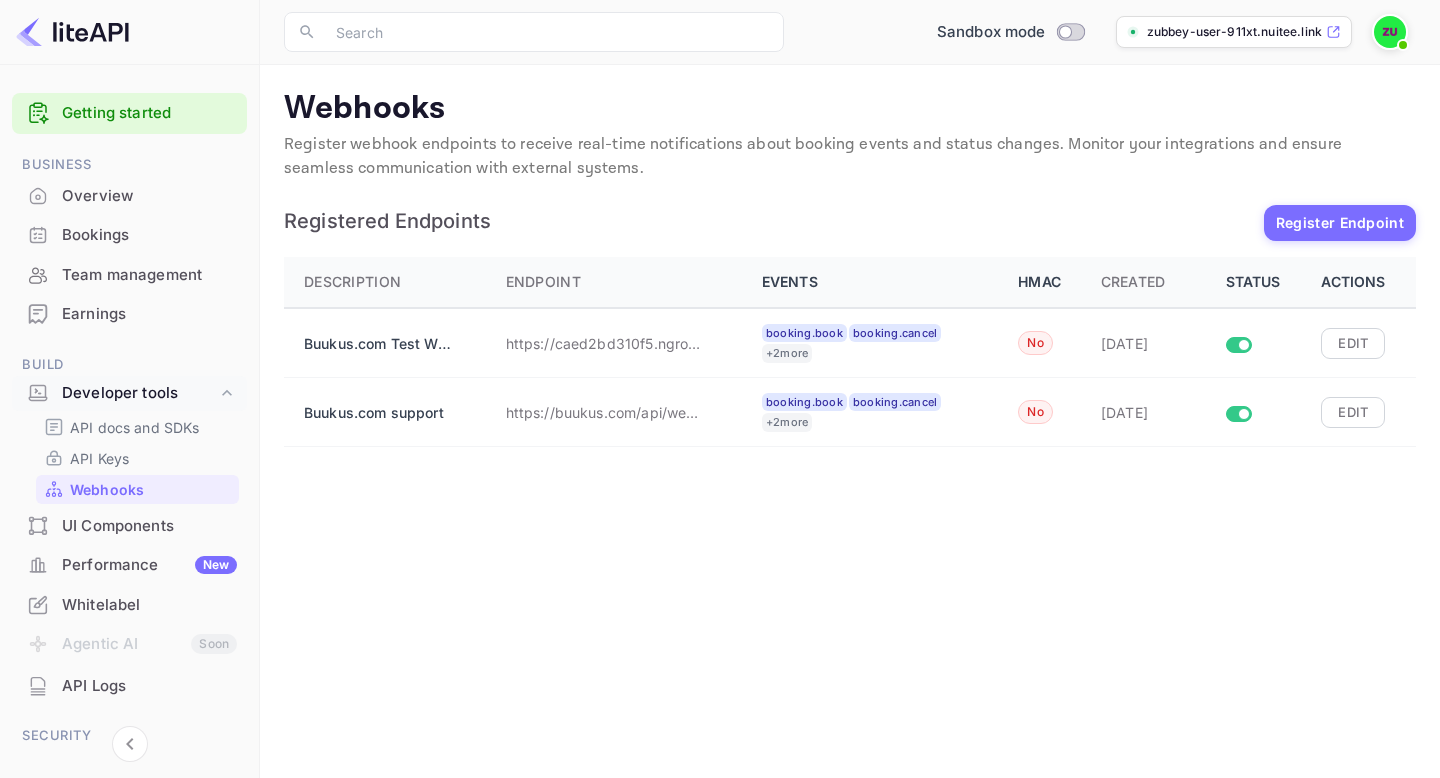 scroll, scrollTop: 0, scrollLeft: 0, axis: both 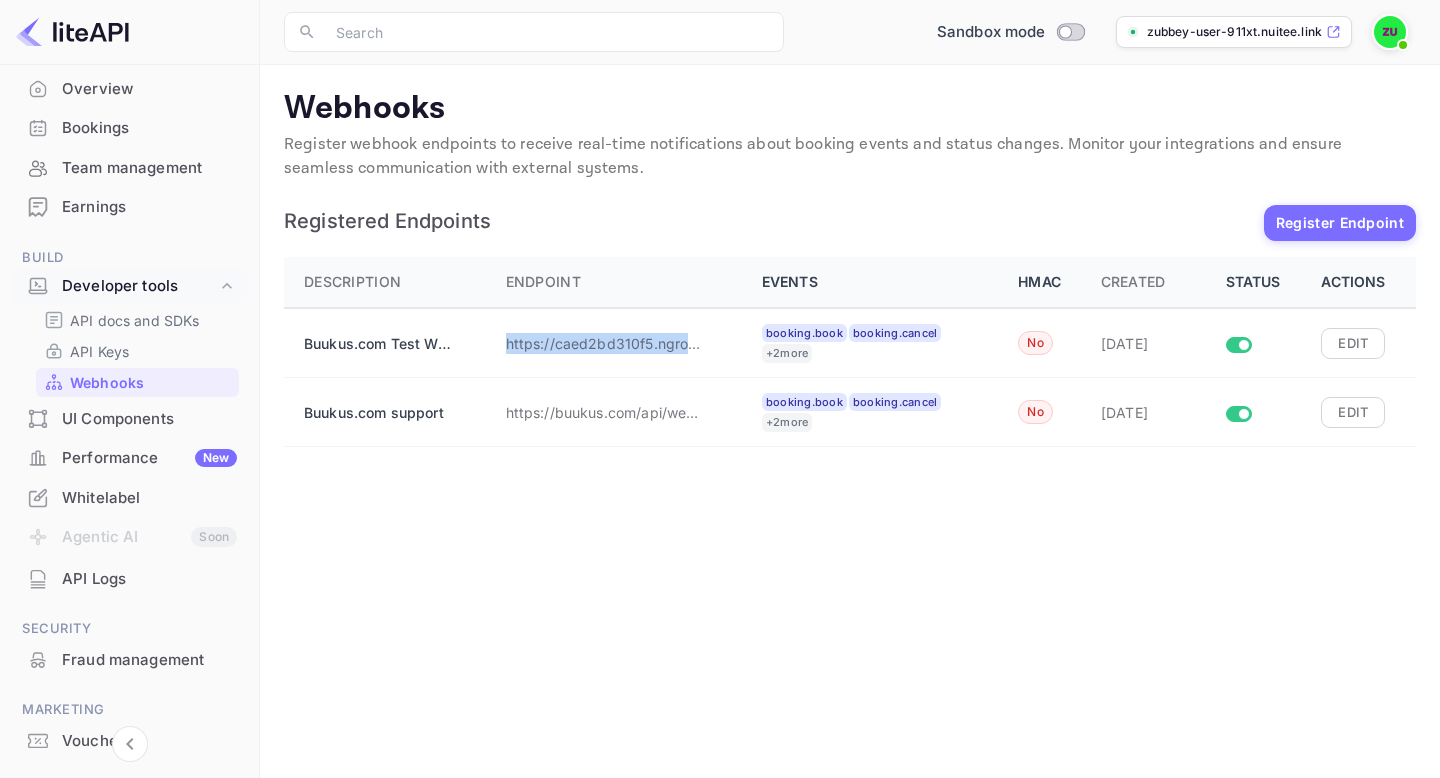 click on "Overview" at bounding box center (149, 89) 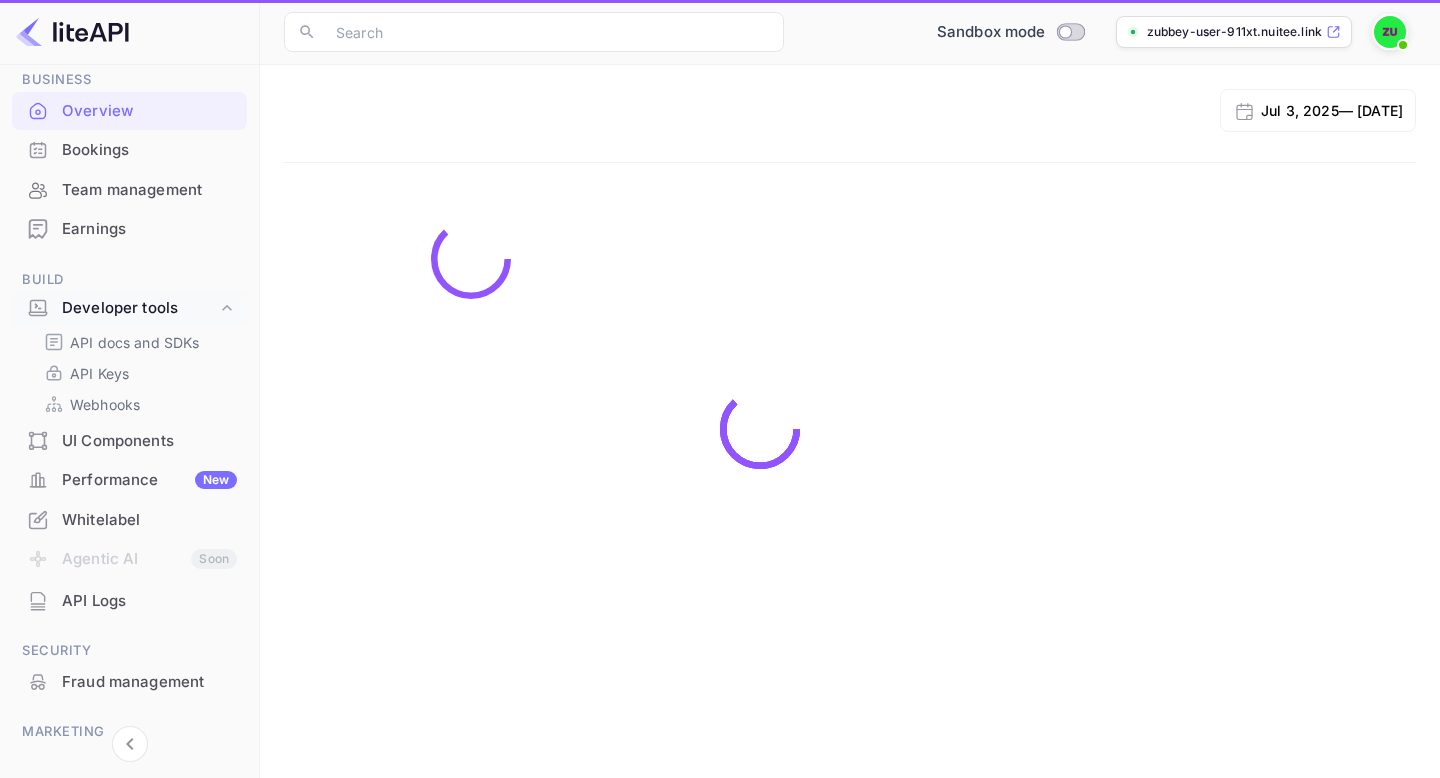 scroll, scrollTop: 77, scrollLeft: 0, axis: vertical 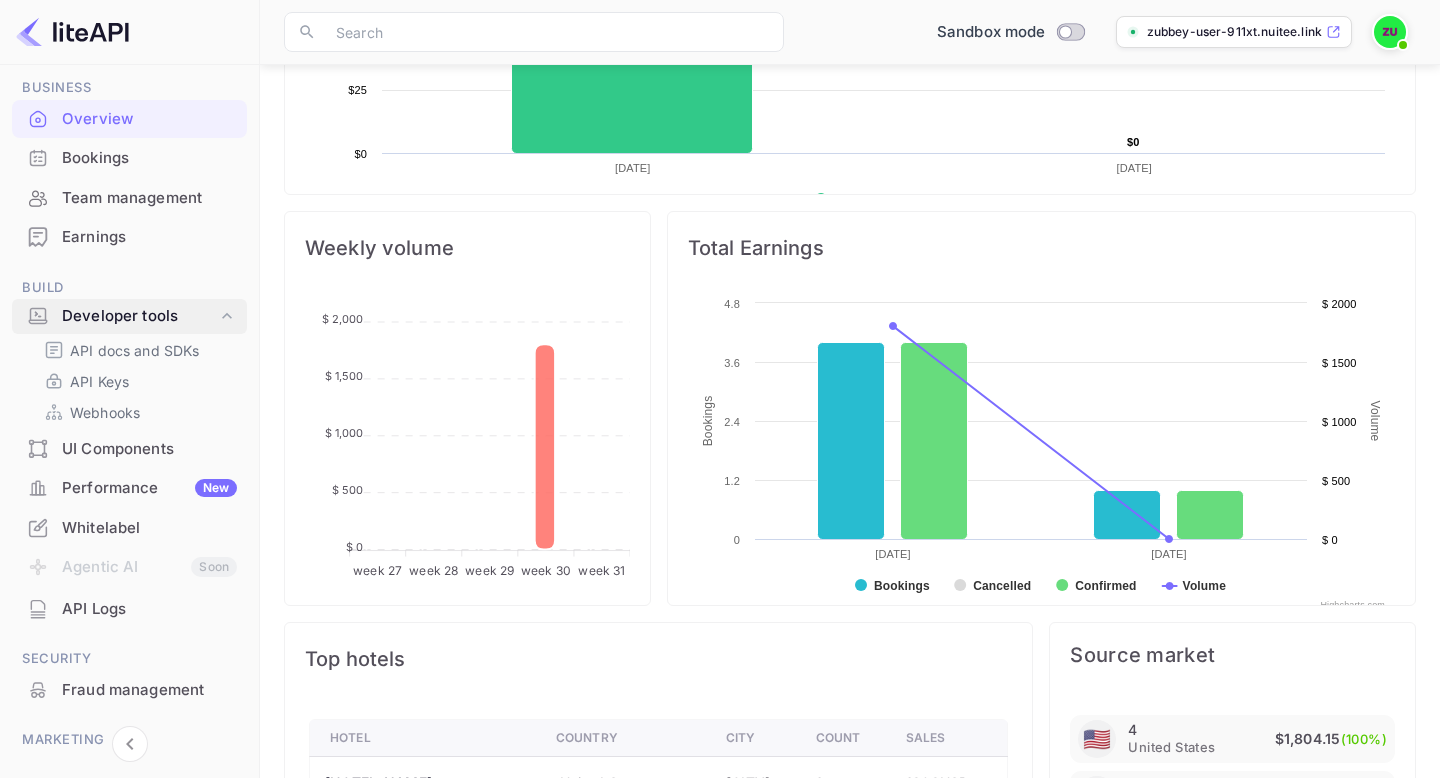 click 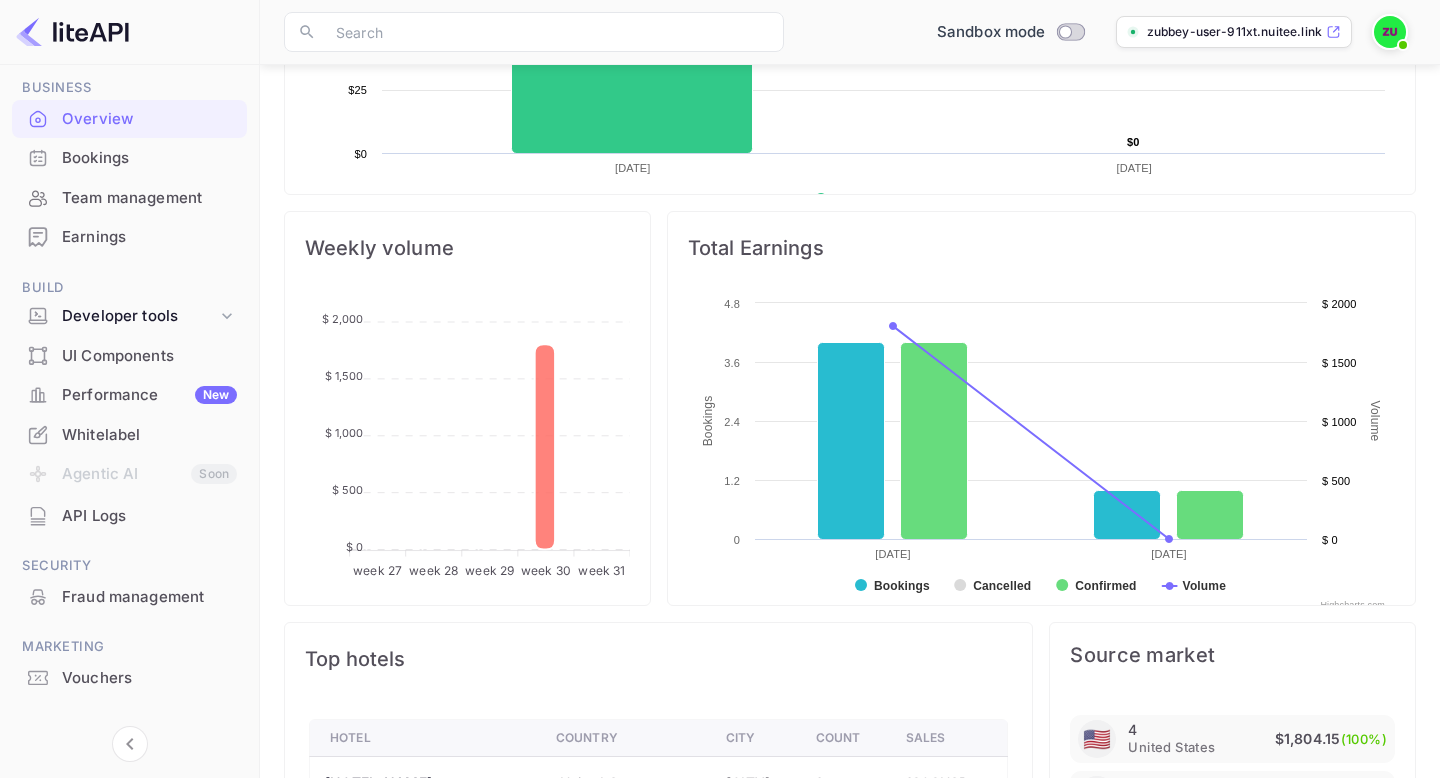 click on "API Logs" at bounding box center (149, 516) 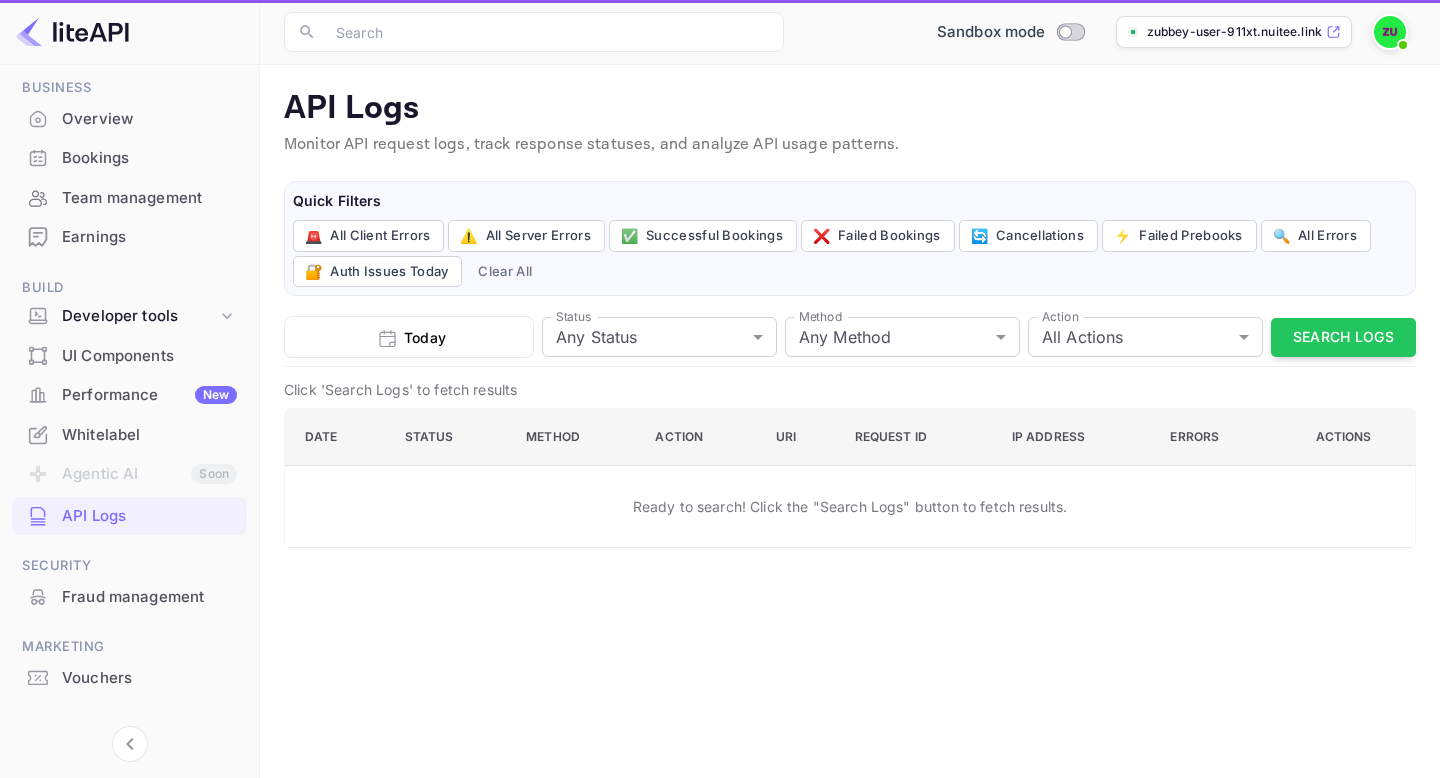 scroll, scrollTop: 0, scrollLeft: 0, axis: both 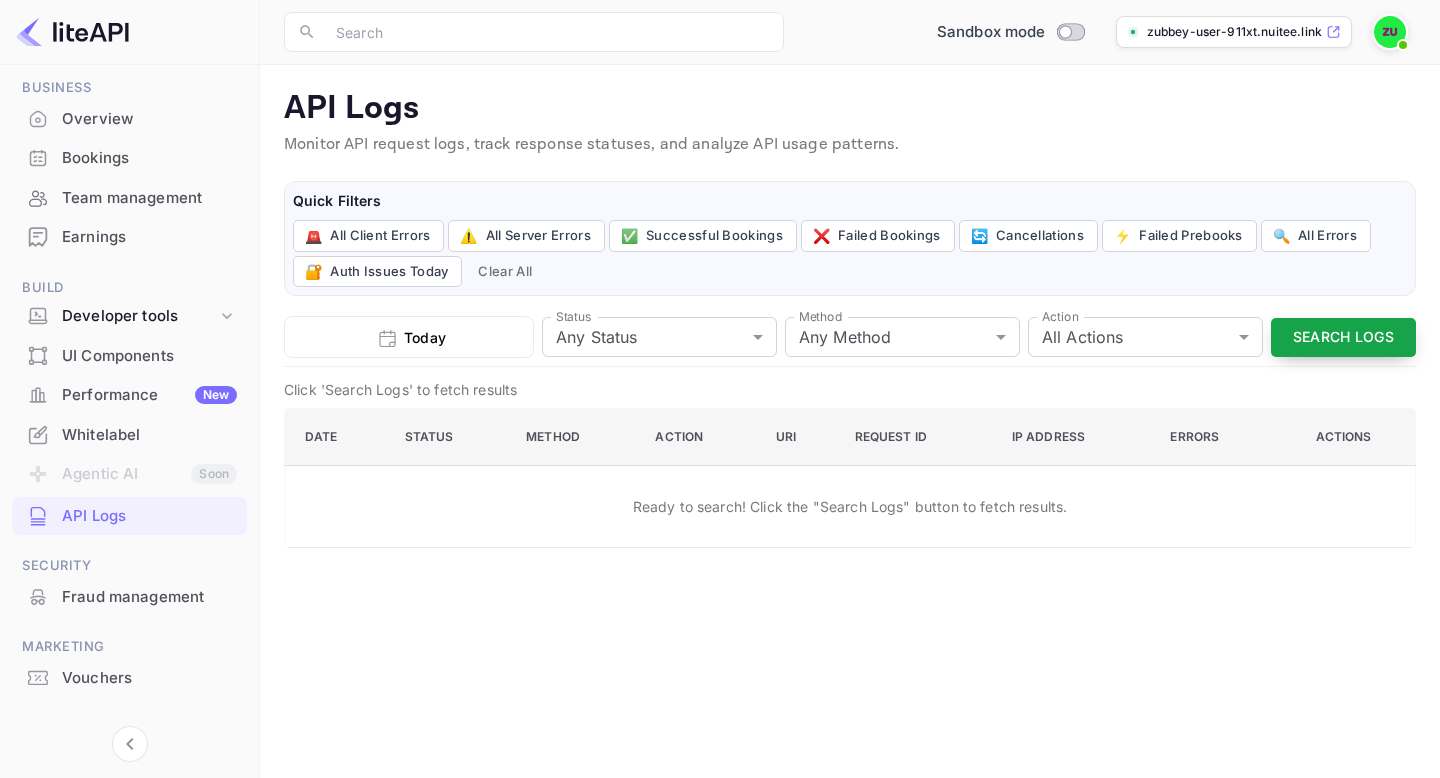 click on "Search Logs" at bounding box center [1343, 337] 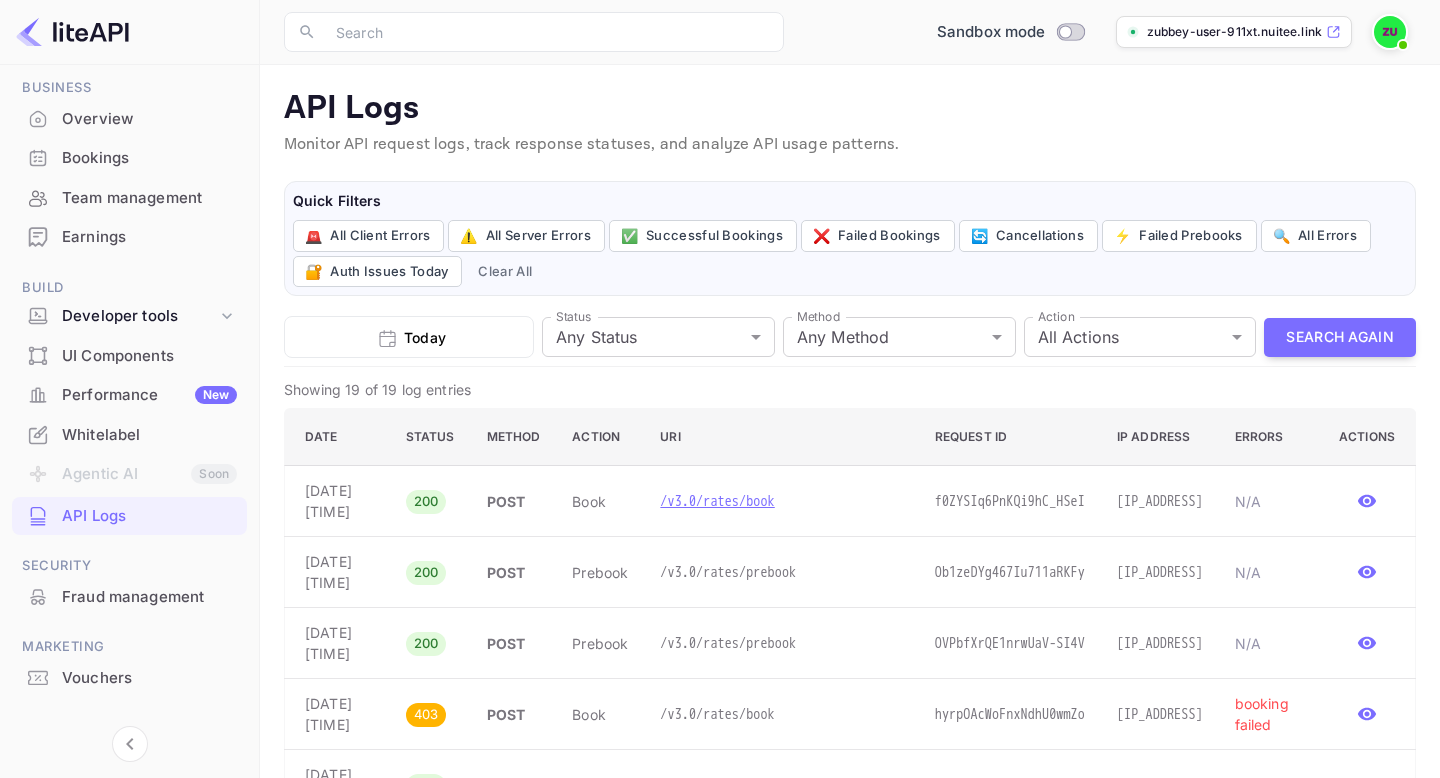 click on "/v3.0/rates/book" at bounding box center (781, 501) 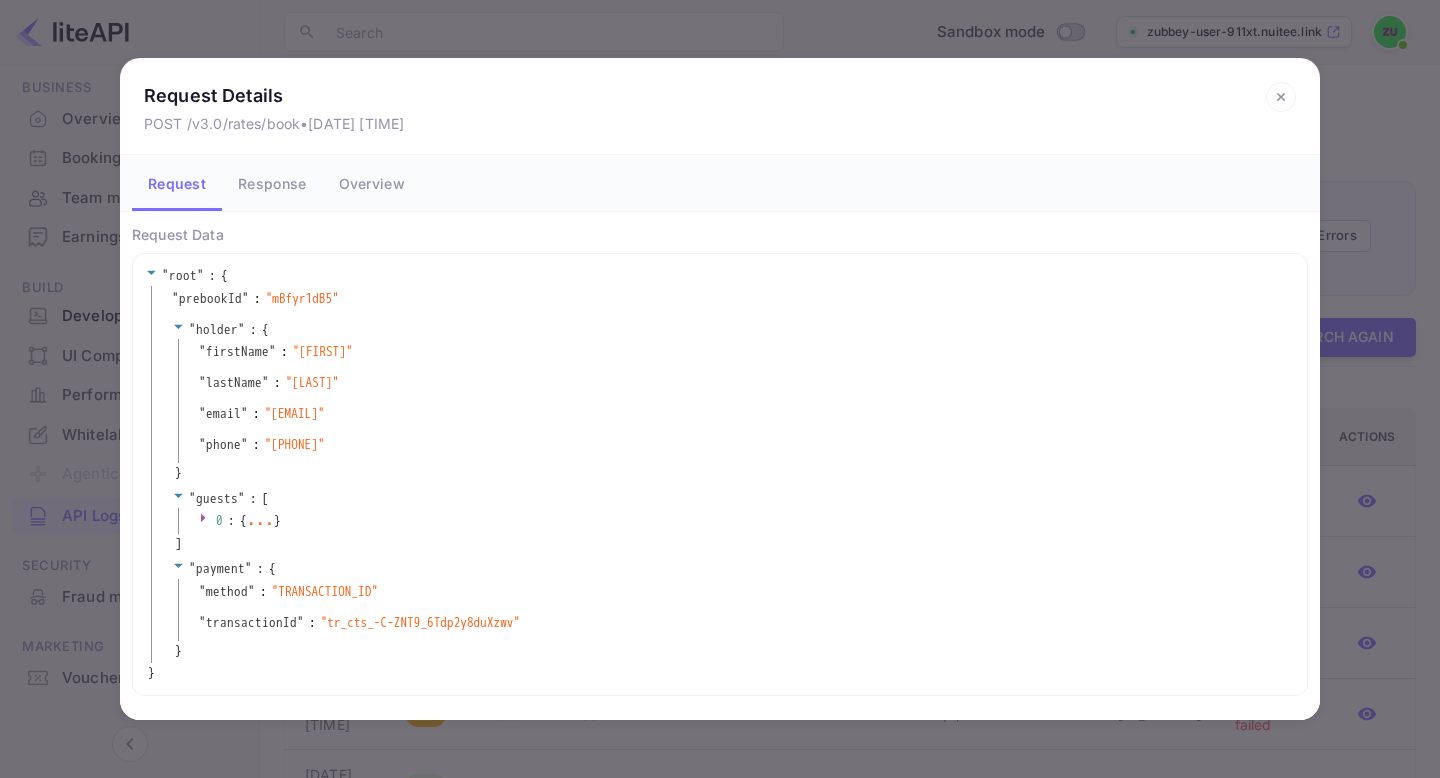 click on "..." at bounding box center [260, 519] 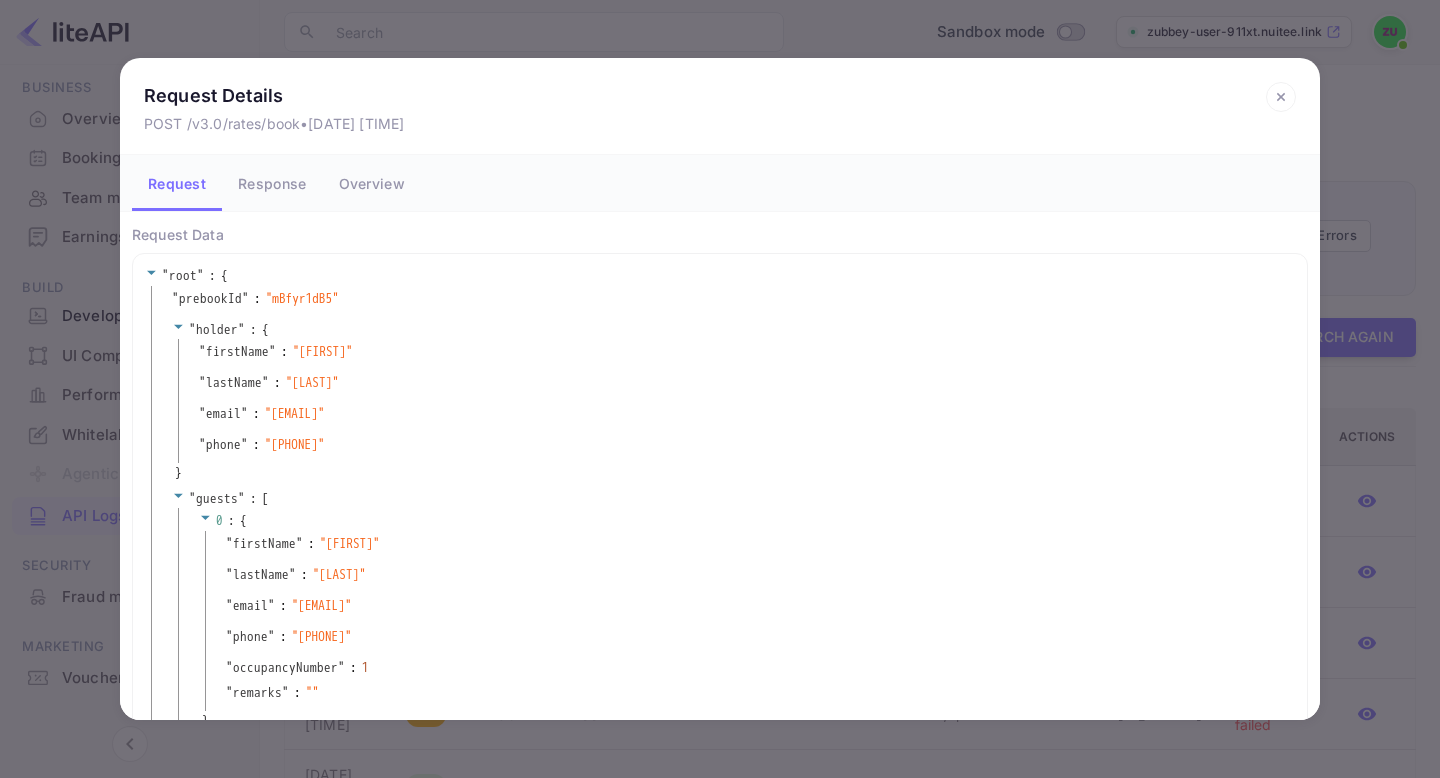 click on "Response" at bounding box center (272, 183) 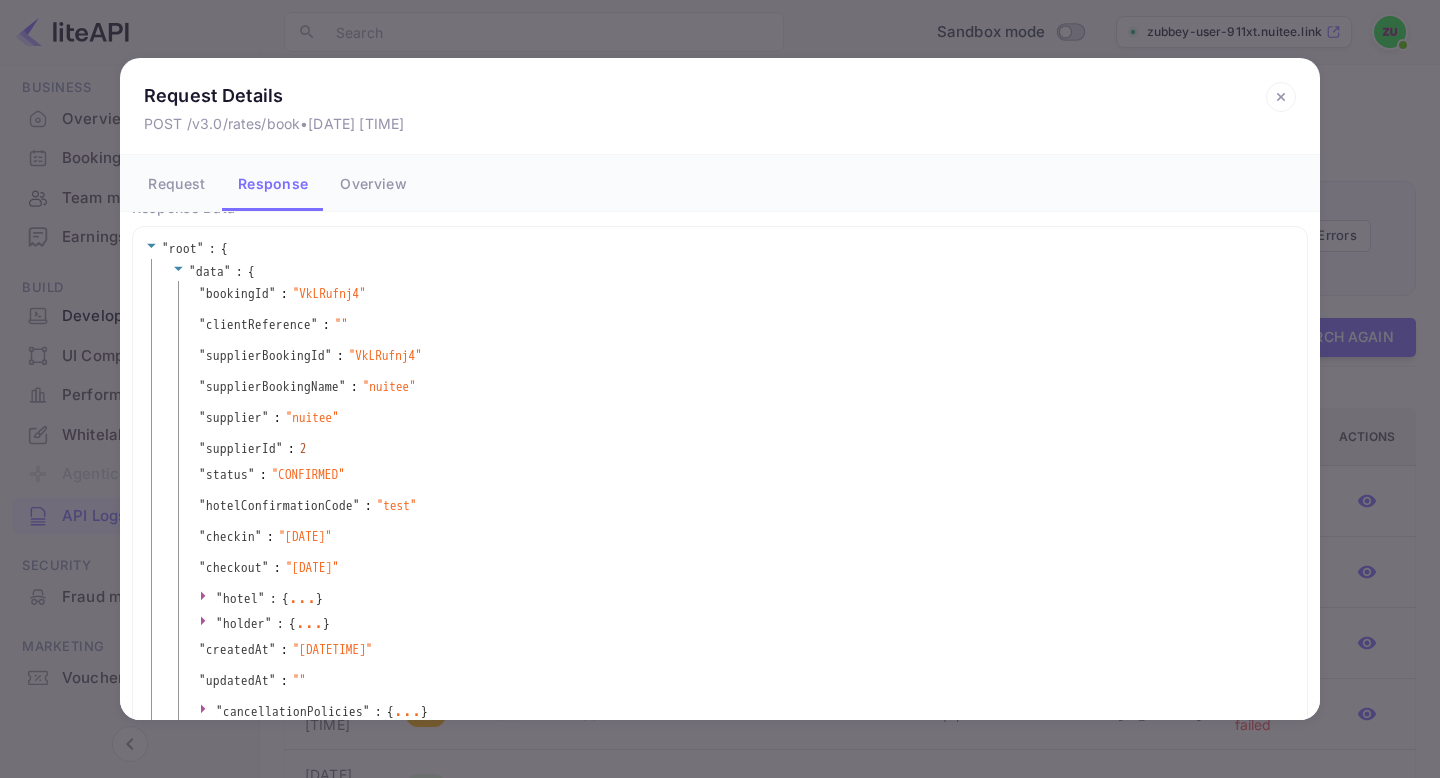 scroll, scrollTop: 0, scrollLeft: 0, axis: both 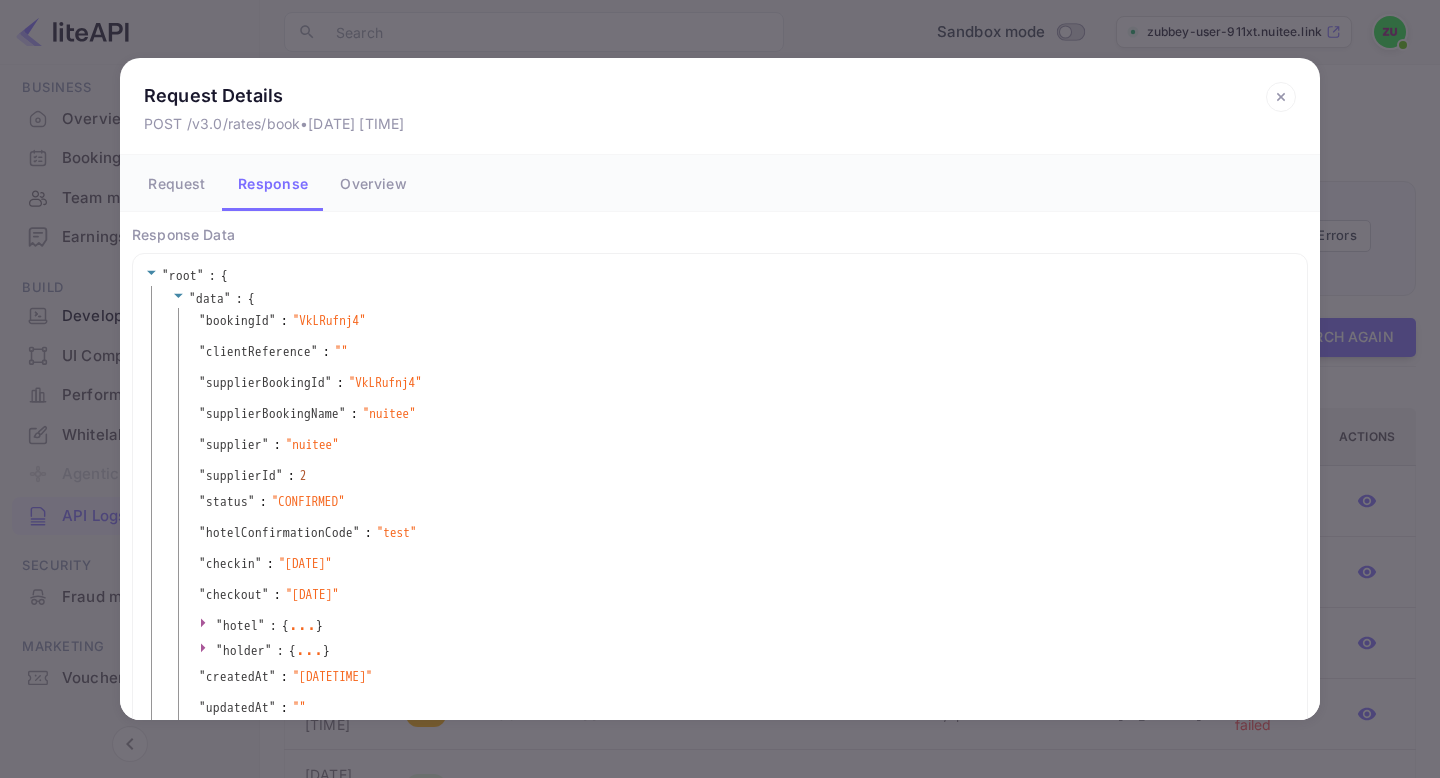 click 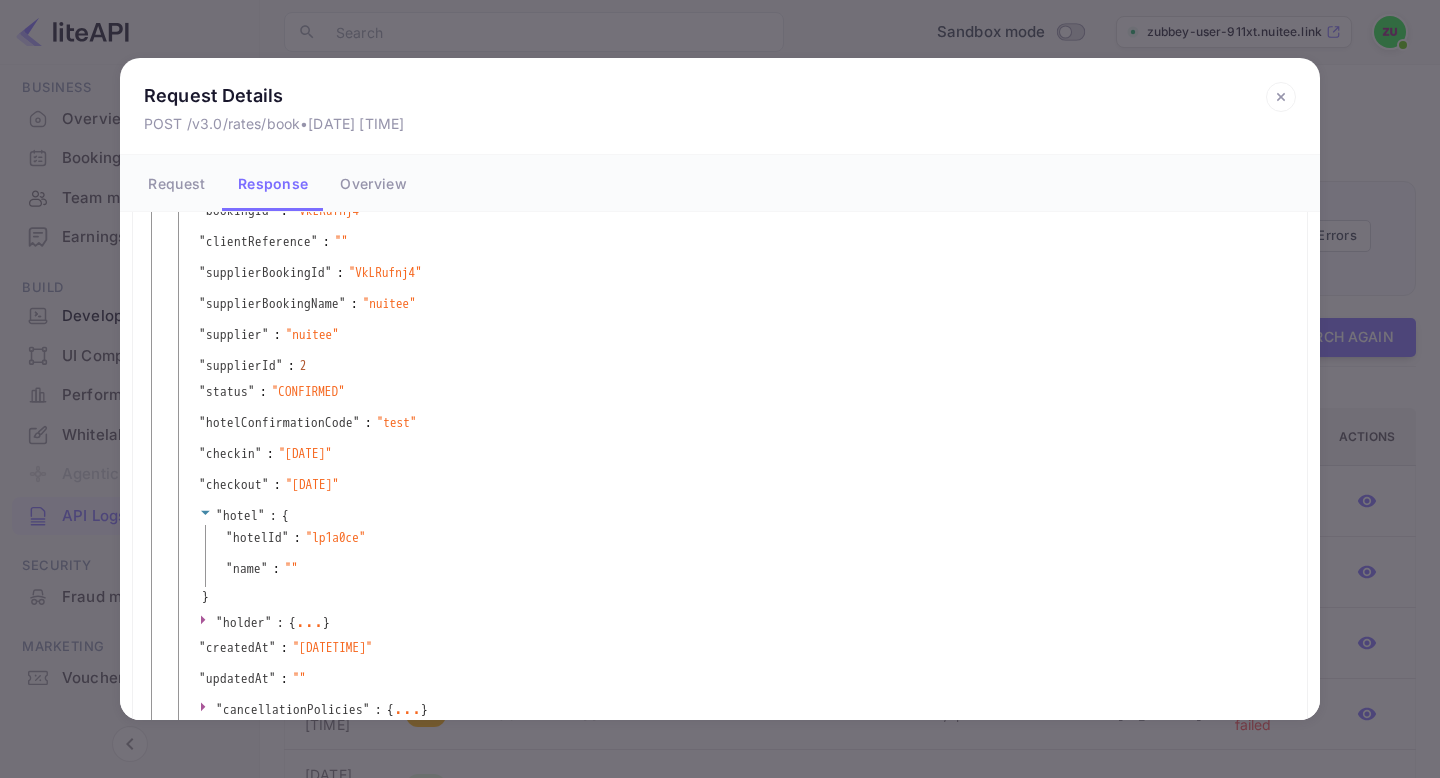 scroll, scrollTop: 111, scrollLeft: 0, axis: vertical 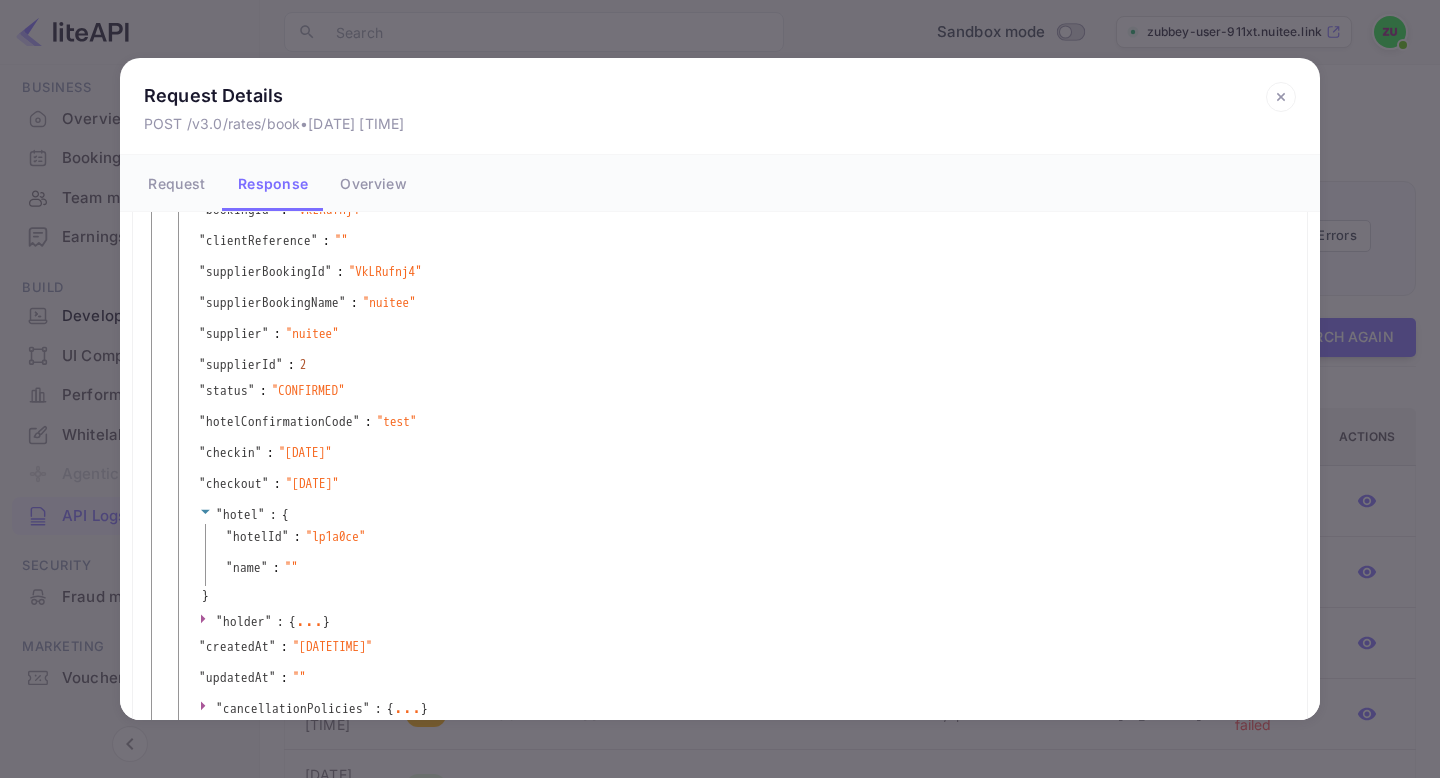click on "Overview" at bounding box center (373, 183) 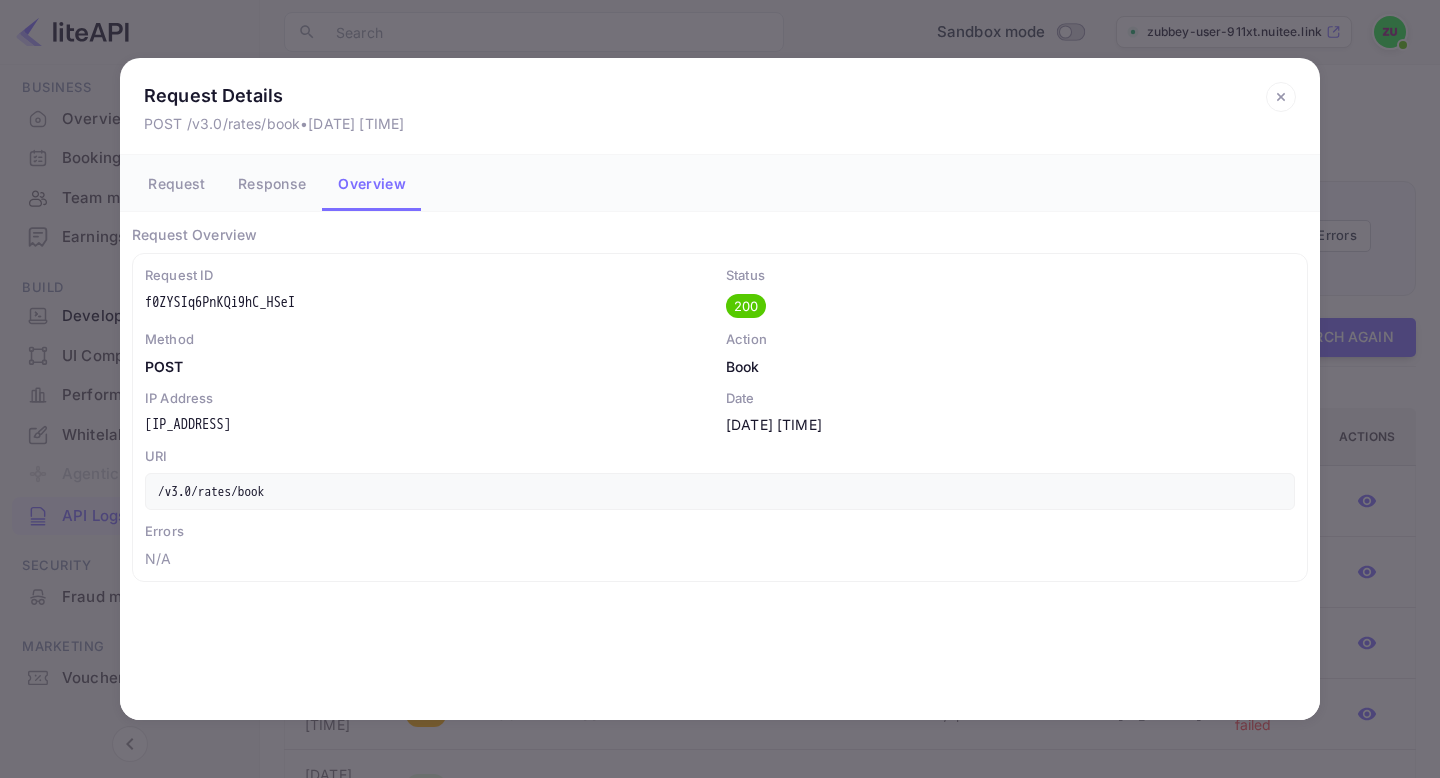 scroll, scrollTop: 0, scrollLeft: 0, axis: both 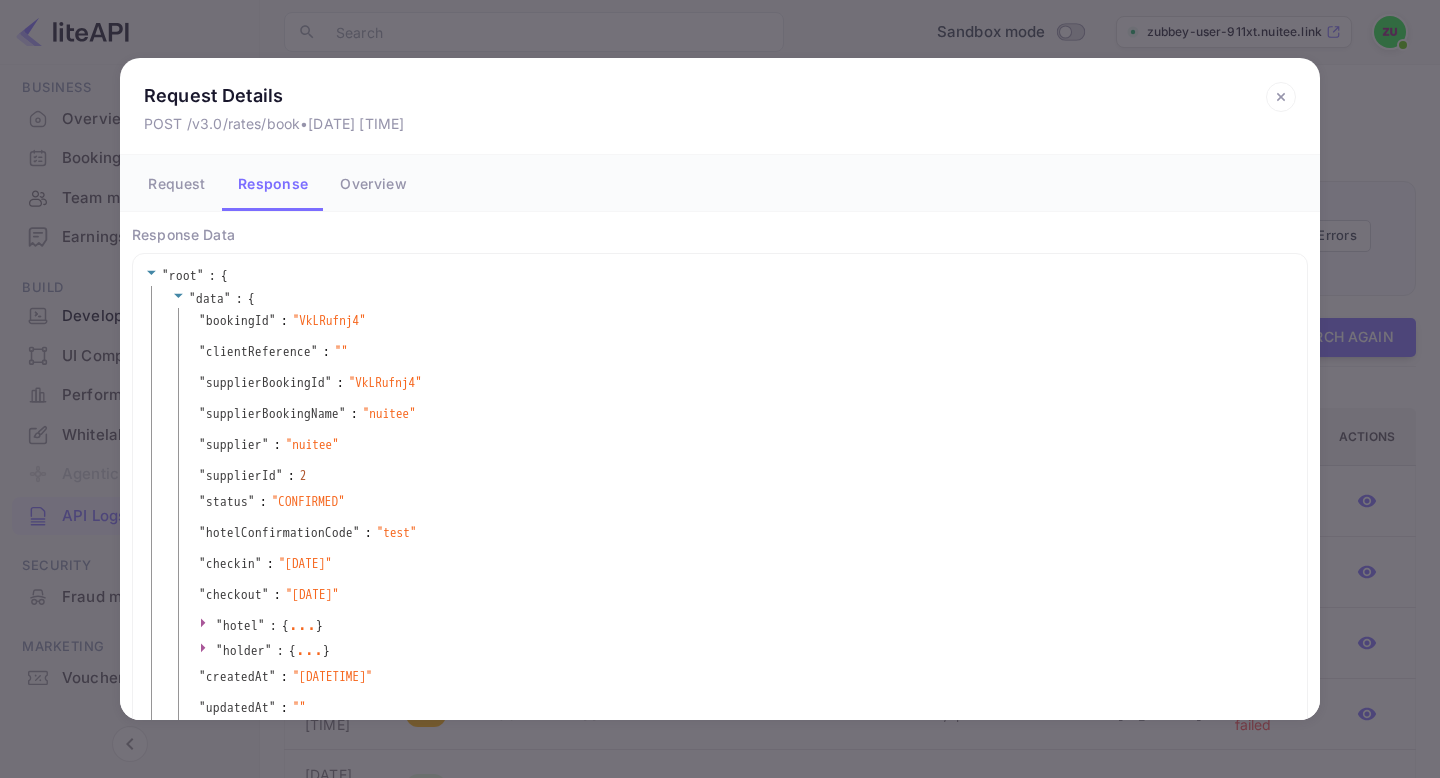 click on "Request Details POST /v3.0/rates/book • [DATE] [TIME] Request Response Overview Response Data " root " : { " data " : { " bookingId " : " [BOOKING_ID] " " clientReference " : " " " supplierBookingId " : " [BOOKING_ID] " " supplierBookingName " : " nuitee " " supplier " : " nuitee " " supplierId " : 2 " status " : " CONFIRMED " " hotelConfirmationCode " : " test " " checkin " : " [DATE] " " checkout " : " [DATE] " " hotel " : { ... } " holder " : { ... } " createdAt " : " [DATETIME] " " updatedAt " : " " " cancellationPolicies " : { ... } " specialRemarks " : " Example special remarks " " optionalFees " : " Optional fees " " mandatoryFees " : " Mandatory fees " " knowBeforeYouGo " : " Know before you go " " price " : 1.48 " commission " : 0 " addonsTotalAmount " : 1.48 " currency " : " GBP " " remarks " : " Remarks sandbox " " voucherCode " : " " " voucherTotalAmount " : 0 " addons " : [ ... ] " guestId " : [GUEST_ID] " distributorCommission " : 0 " distributorPrice " : 0 " trackingId " : "" at bounding box center (720, 389) 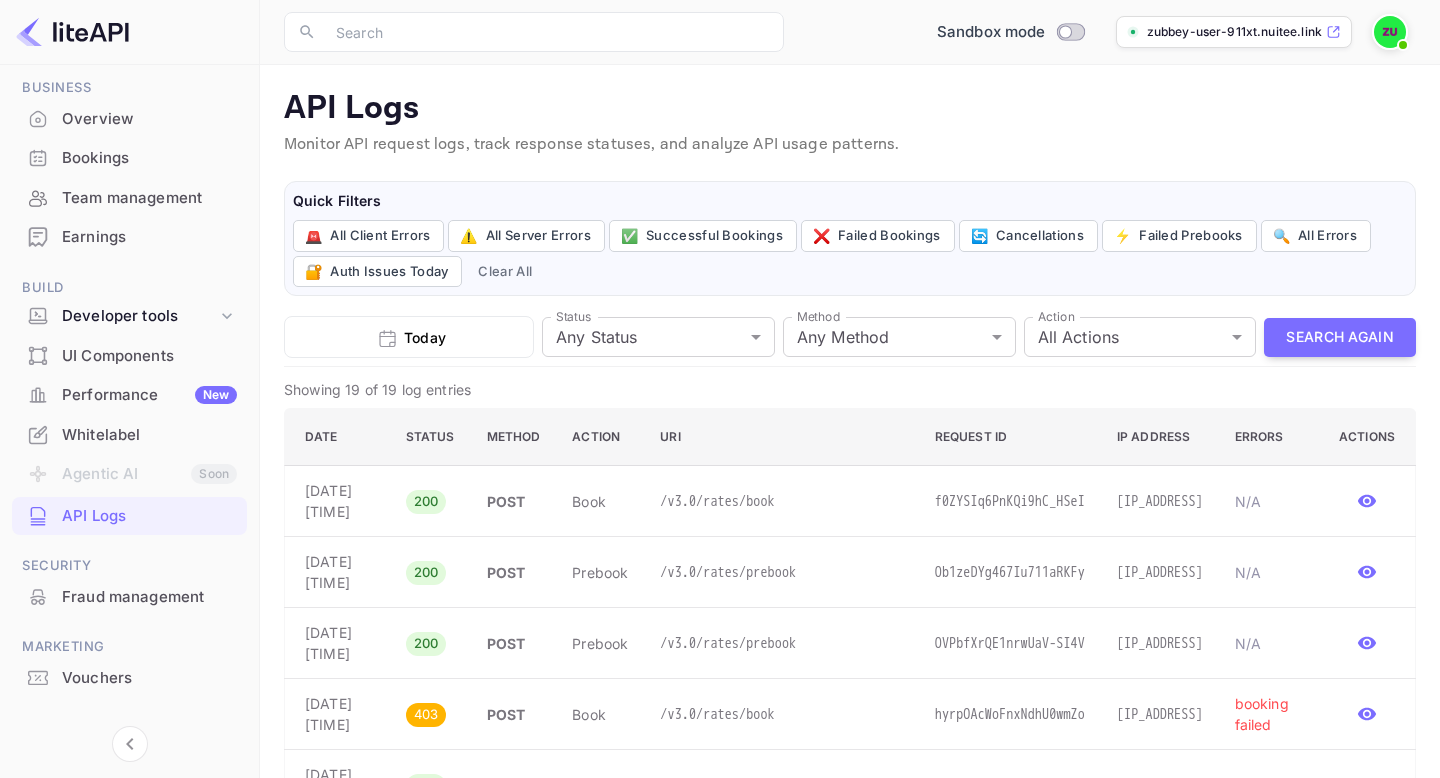 click on "Overview" at bounding box center [149, 119] 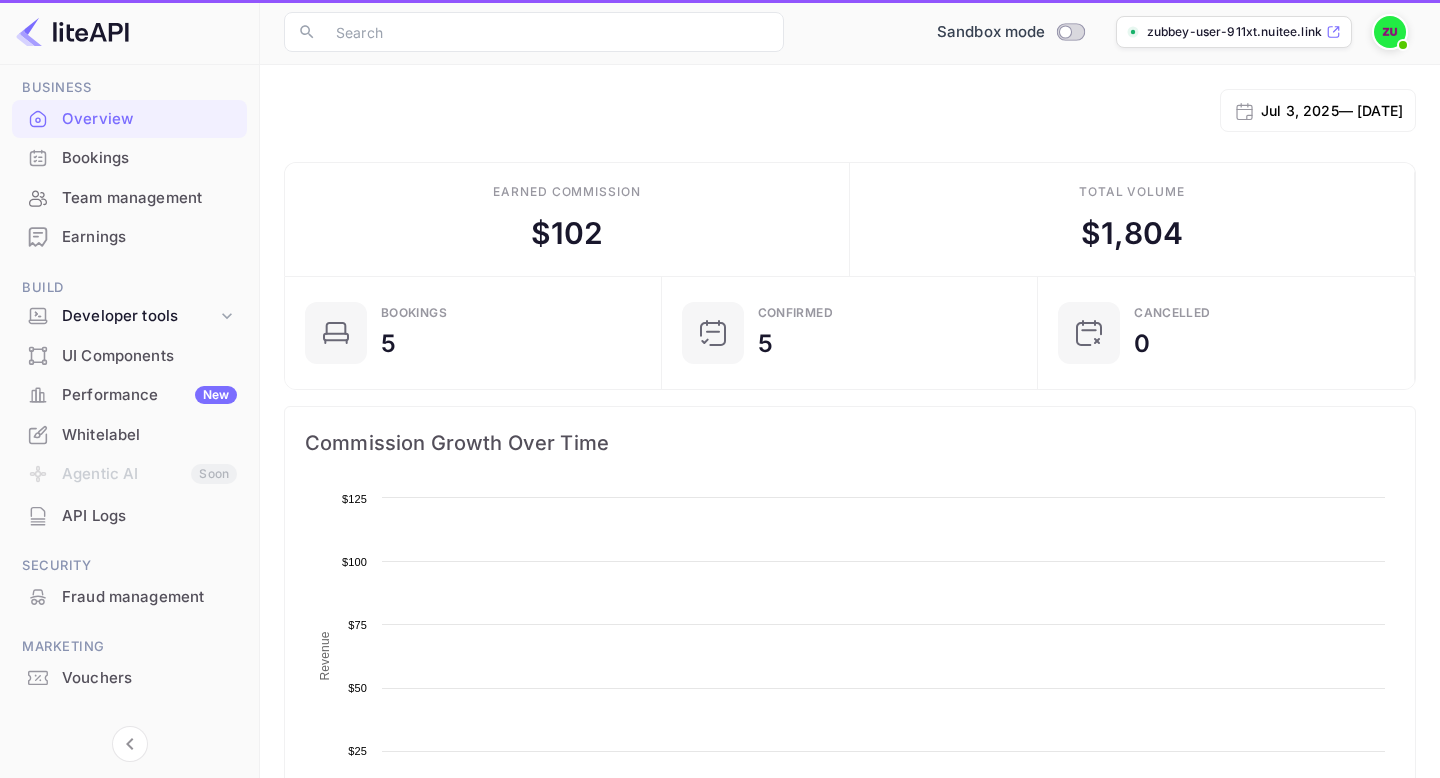 scroll, scrollTop: 1, scrollLeft: 1, axis: both 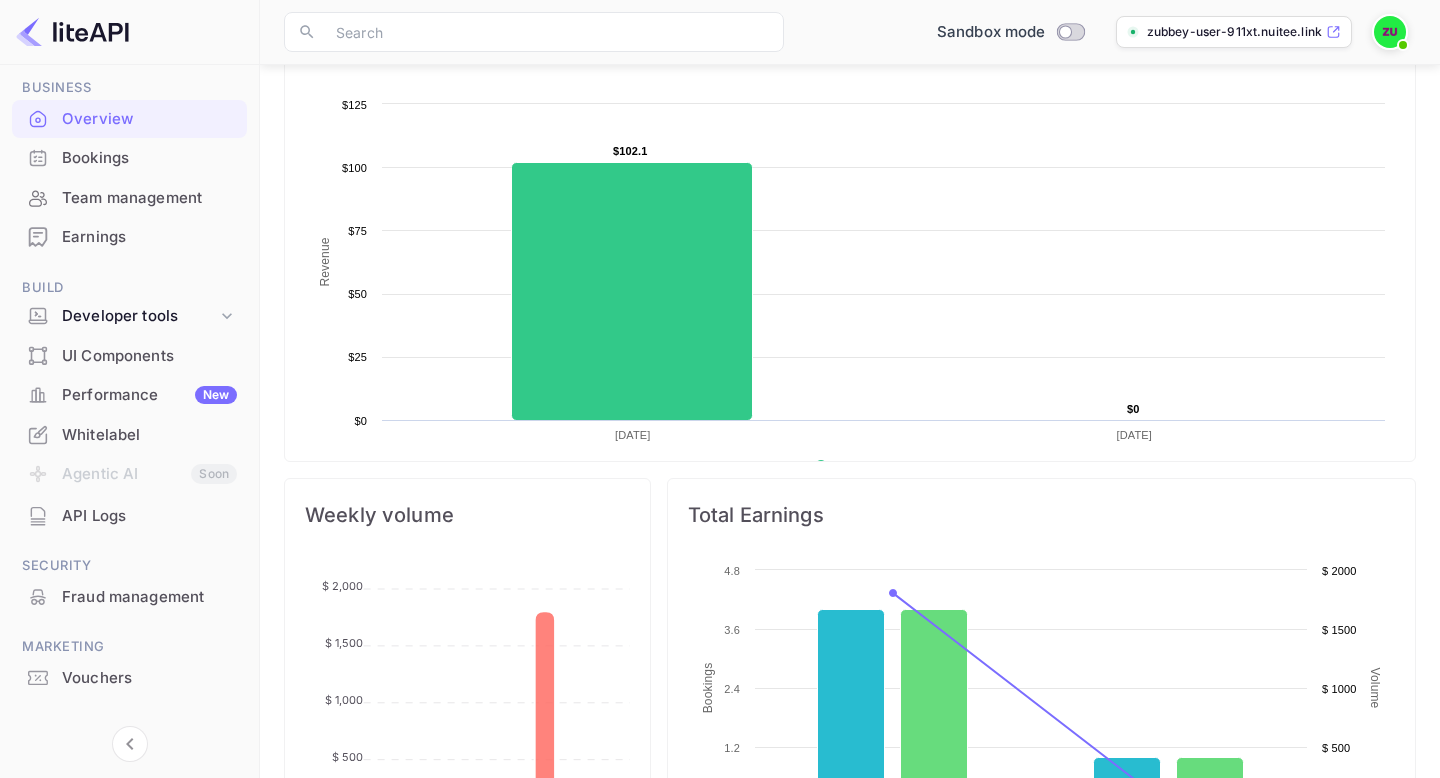 click on "Bookings" at bounding box center [149, 158] 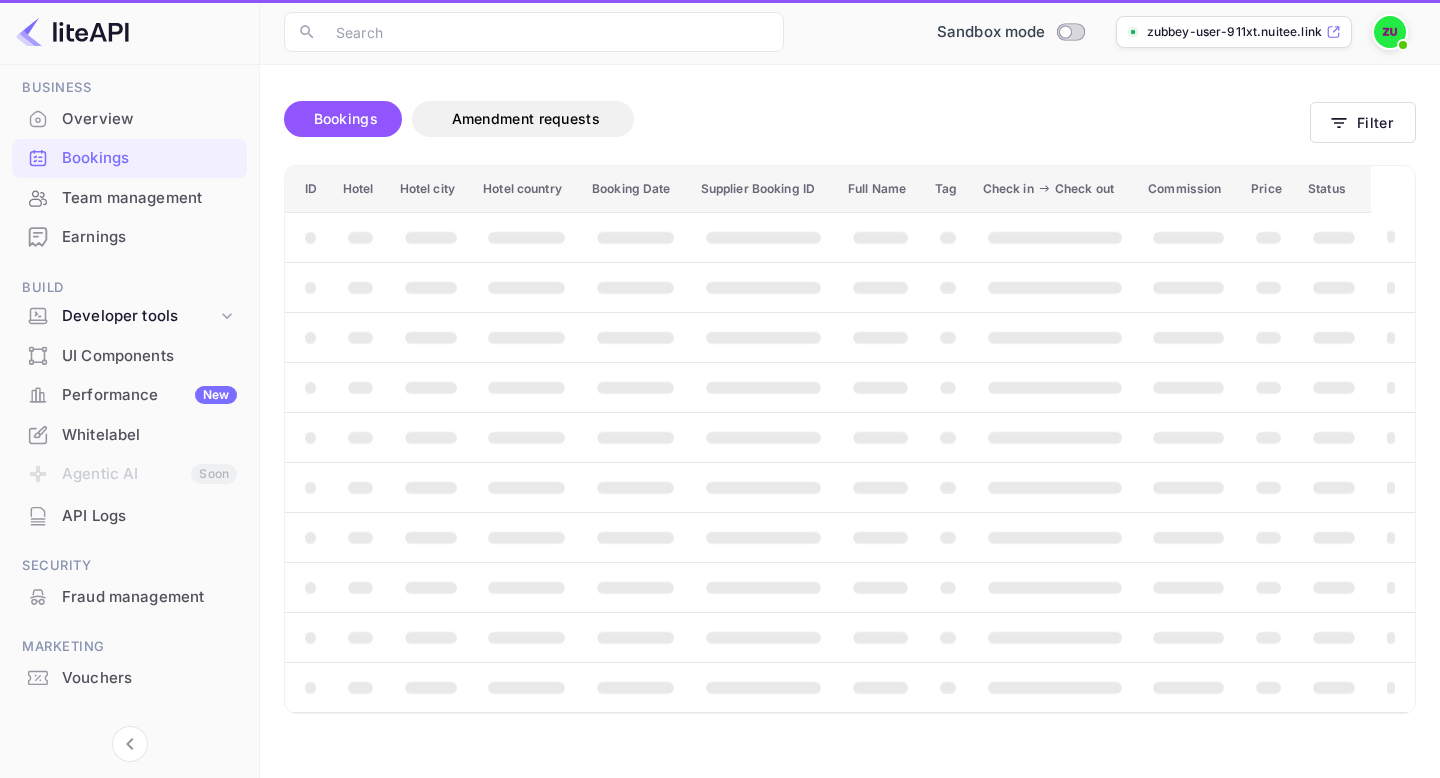 scroll, scrollTop: 77, scrollLeft: 0, axis: vertical 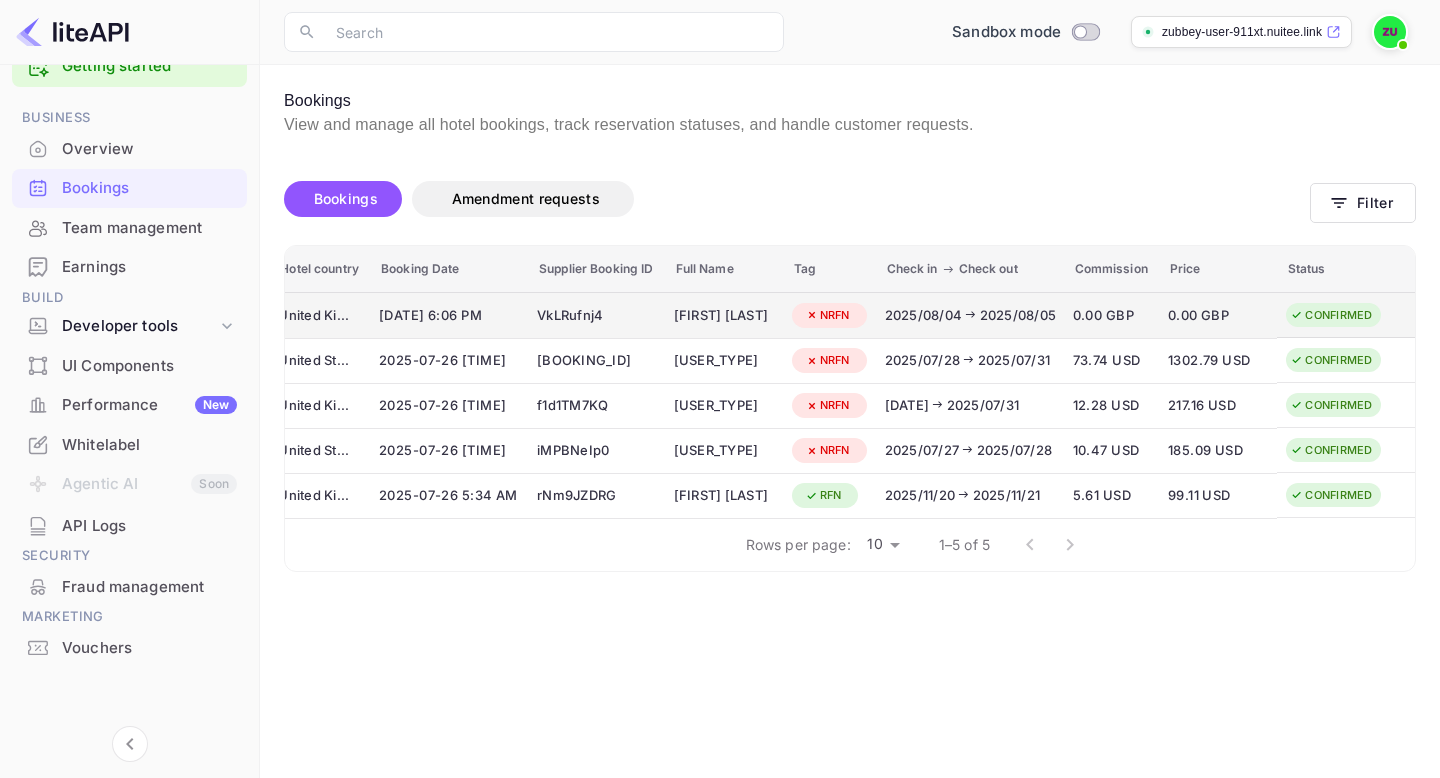 click on "[DATE] [DATE]" at bounding box center [970, 316] 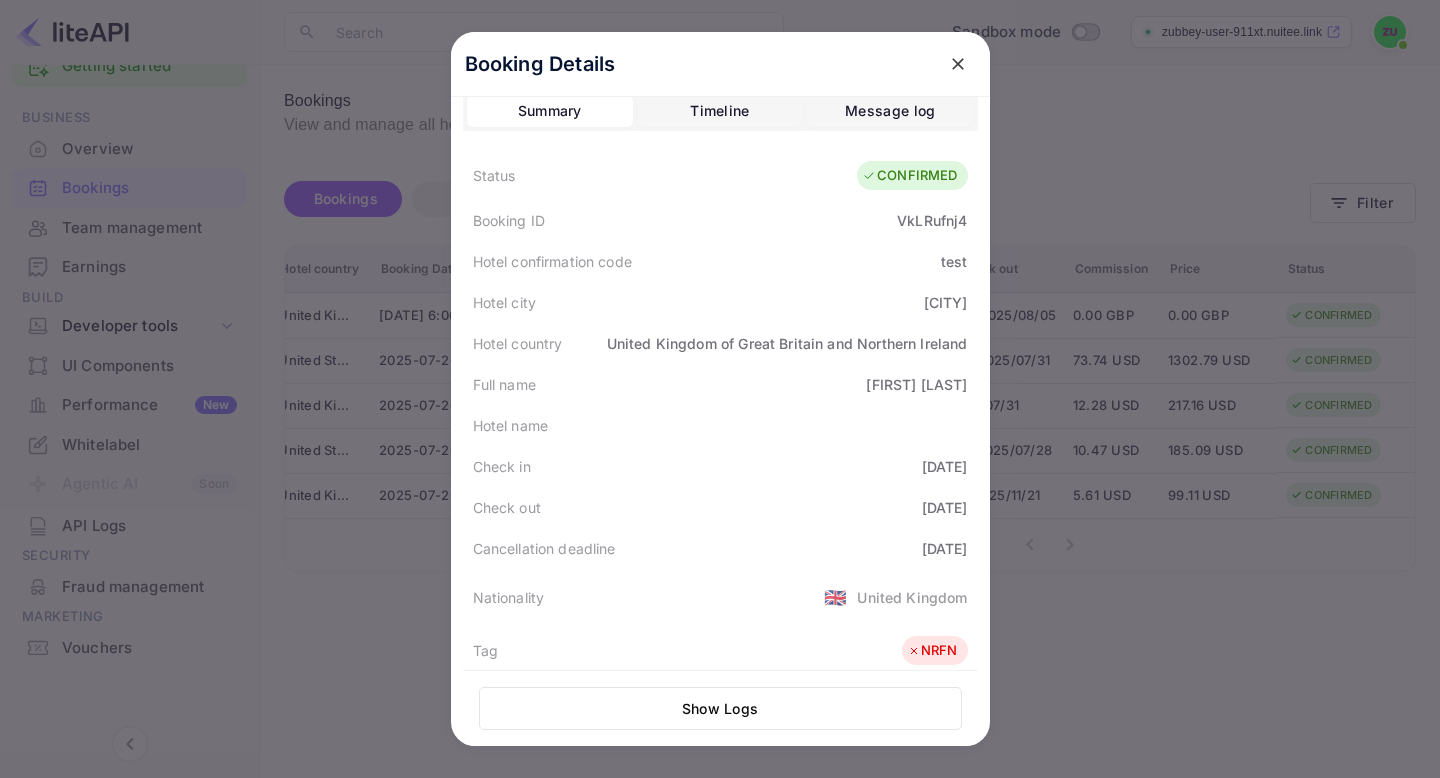 scroll, scrollTop: 0, scrollLeft: 0, axis: both 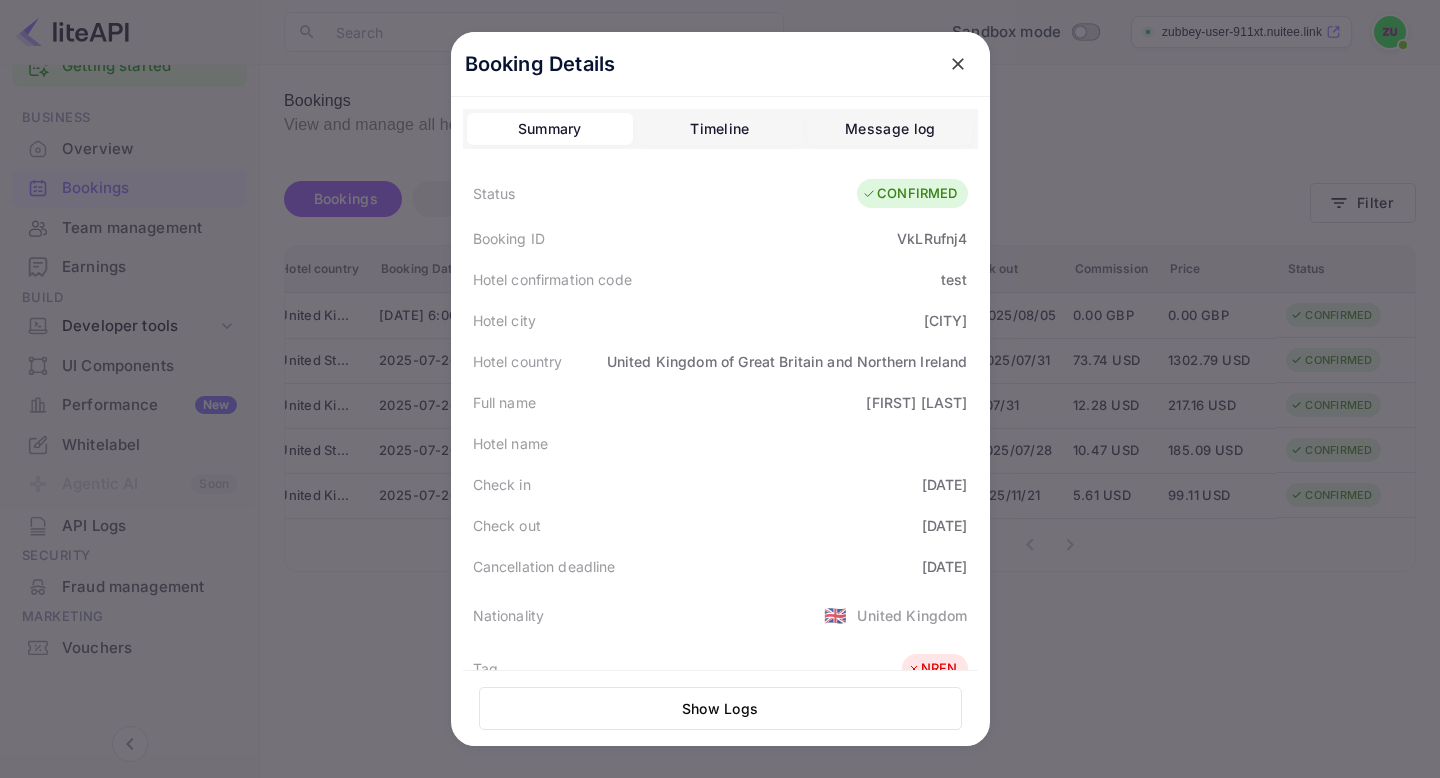 click on "Timeline" at bounding box center [719, 129] 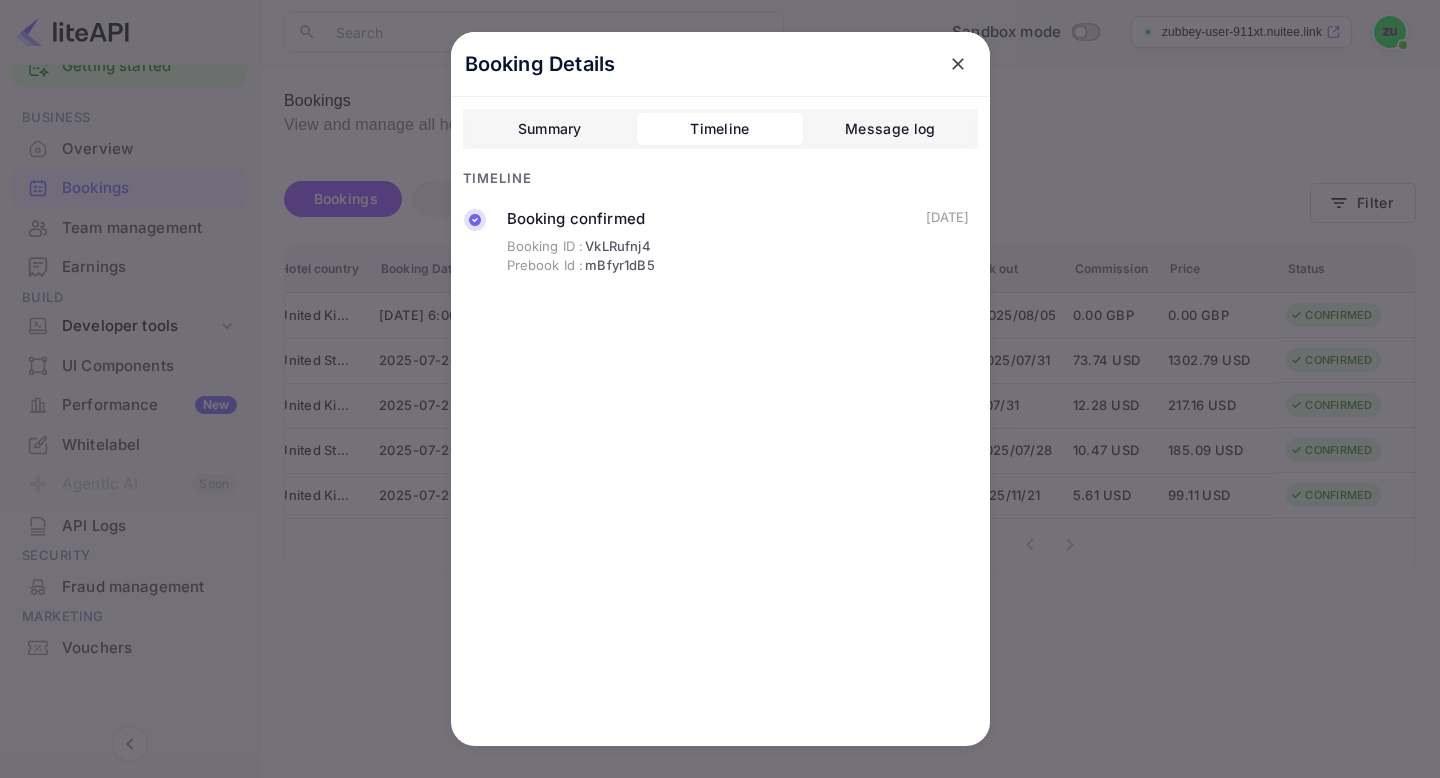 click on "Message log" at bounding box center (890, 129) 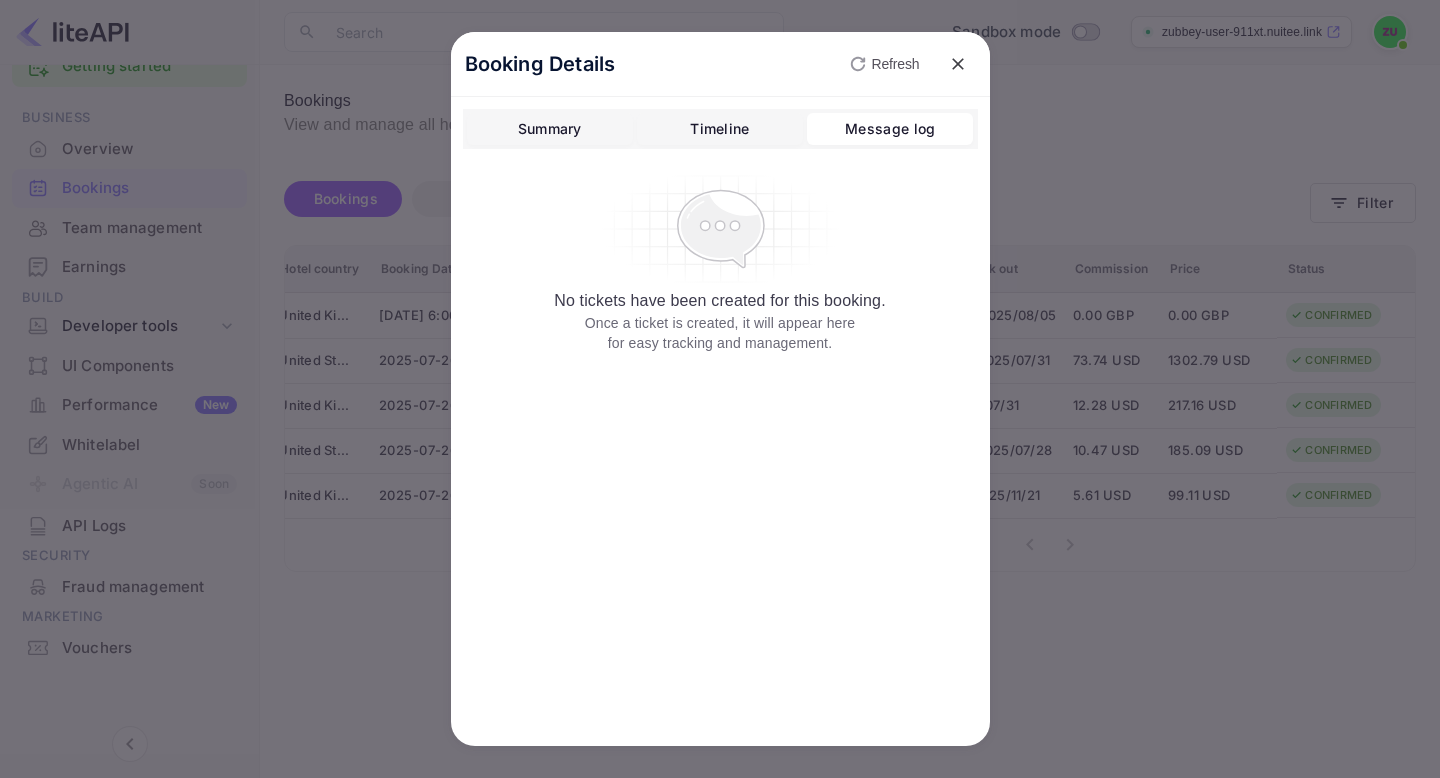 click on "Timeline" at bounding box center (719, 129) 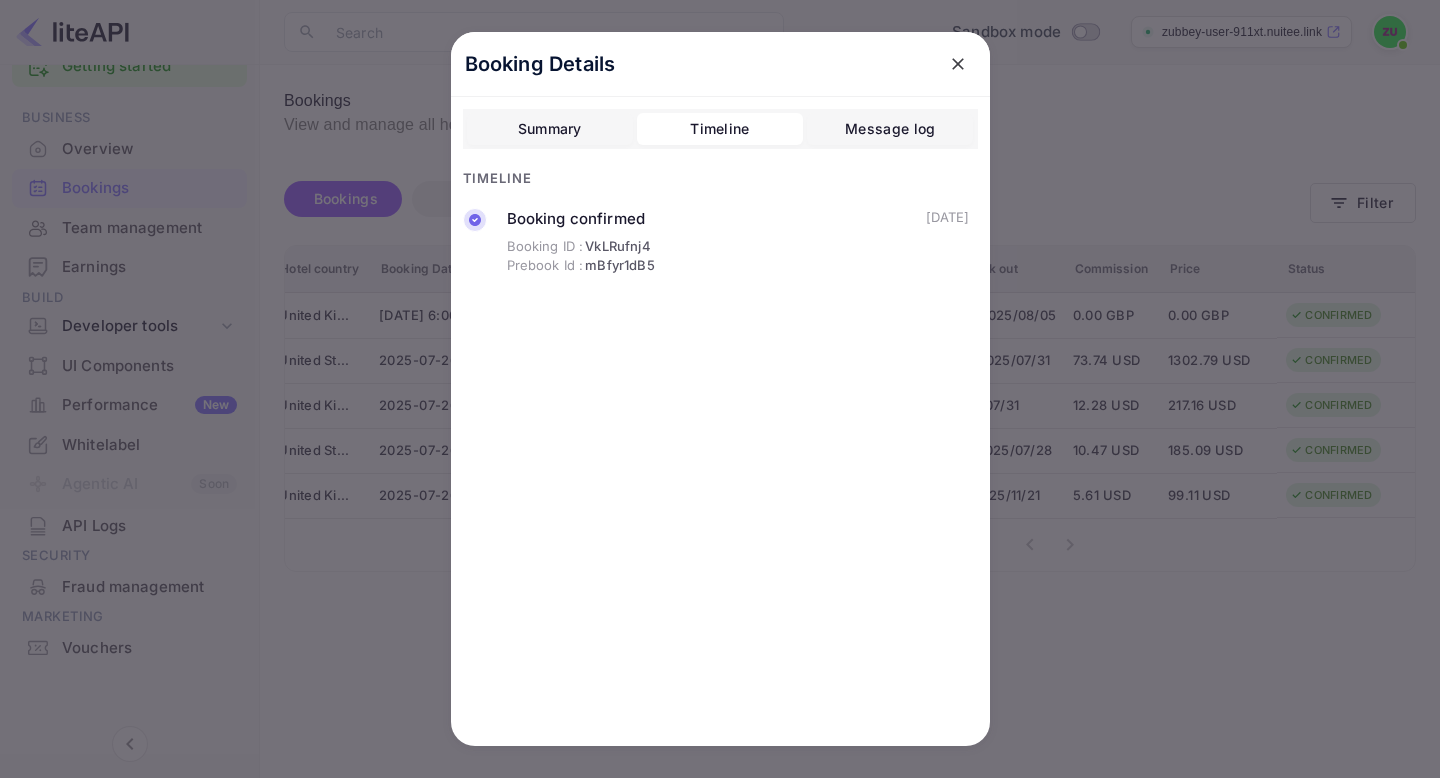 click on "Summary" at bounding box center [550, 129] 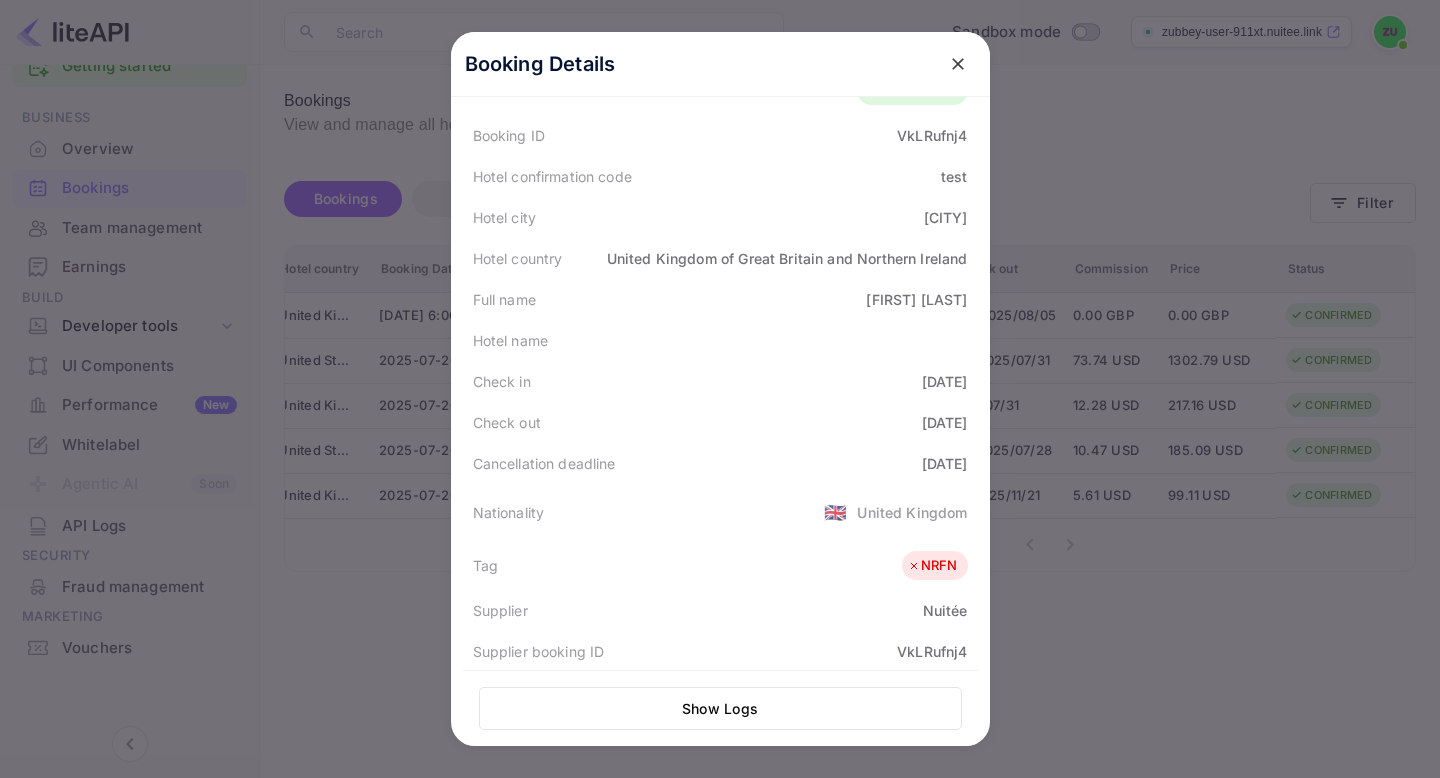 scroll, scrollTop: 0, scrollLeft: 0, axis: both 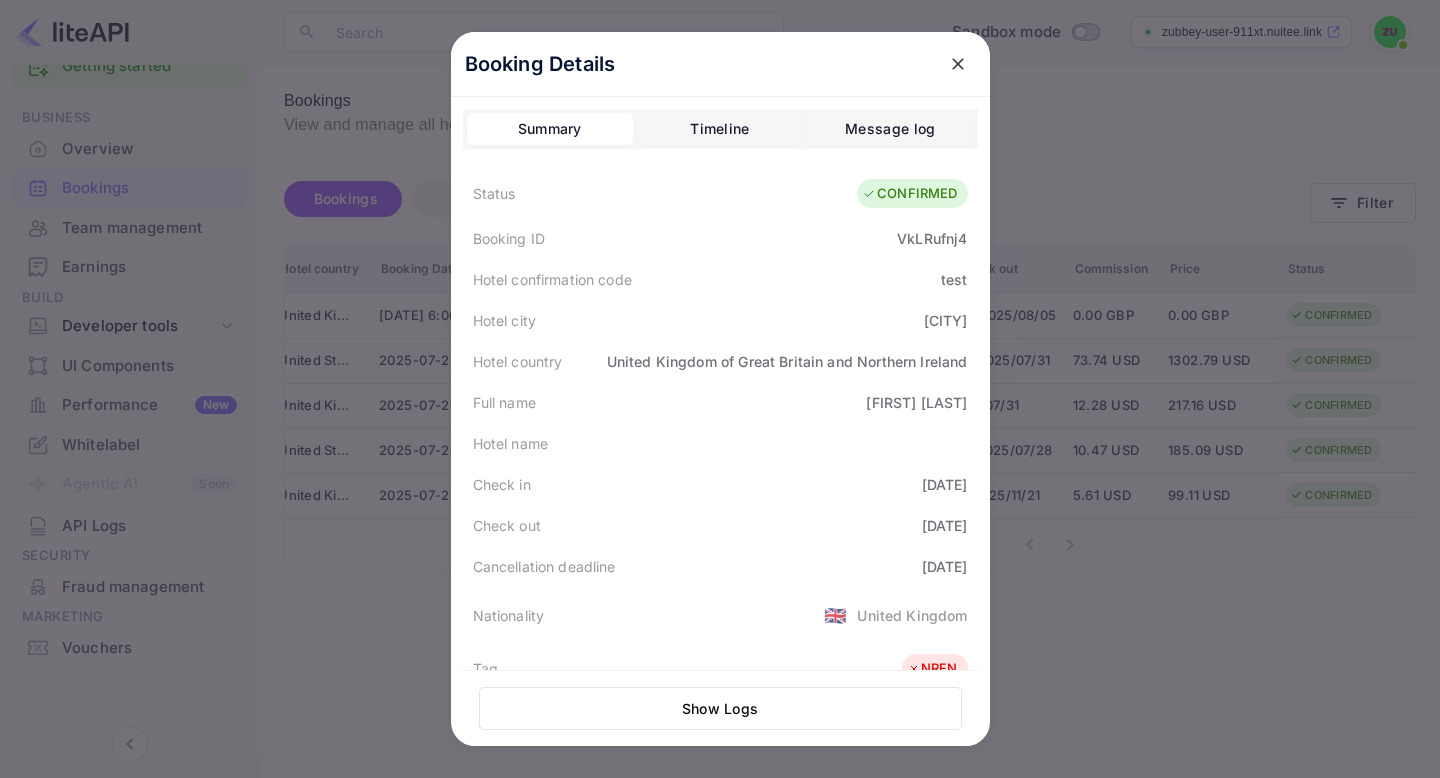 click 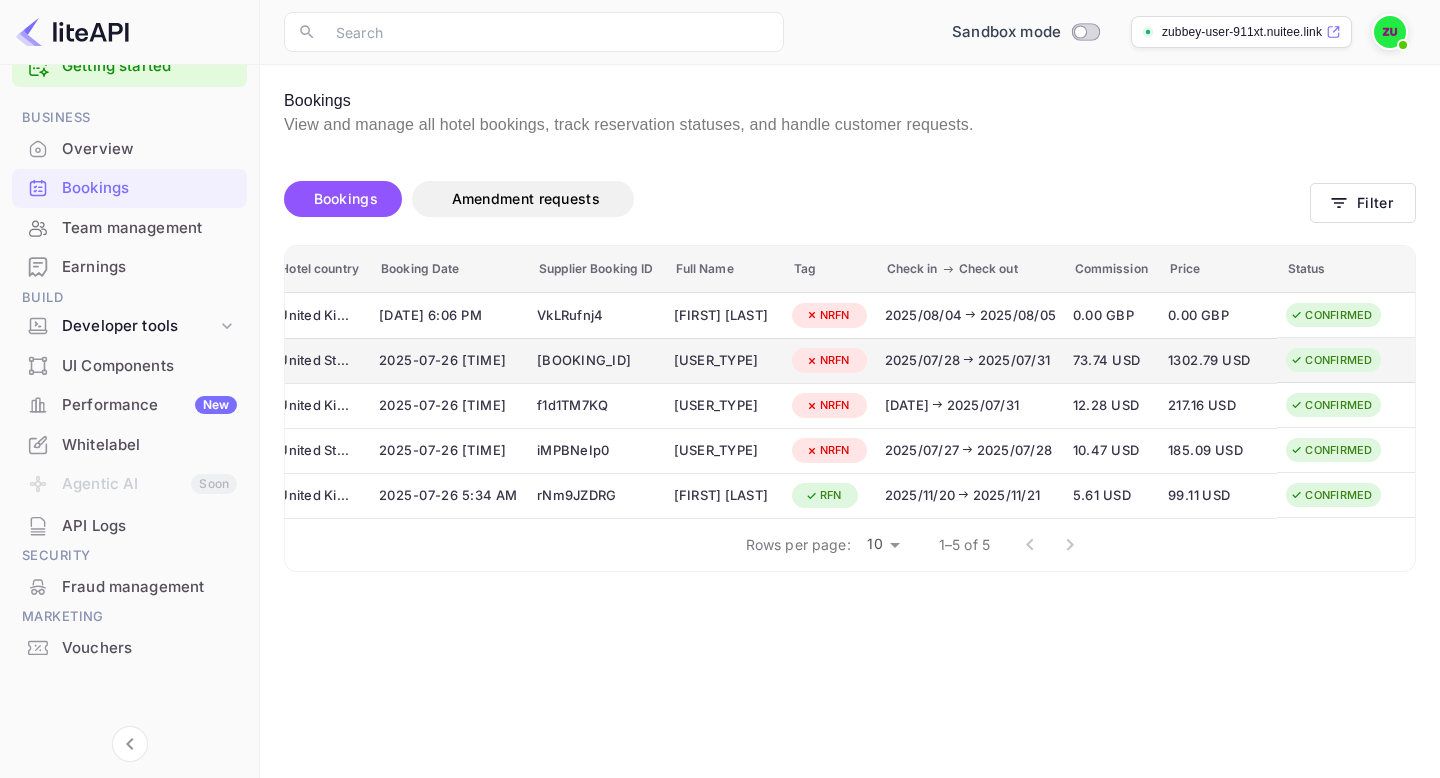 click on "73.74 USD" at bounding box center [1111, 361] 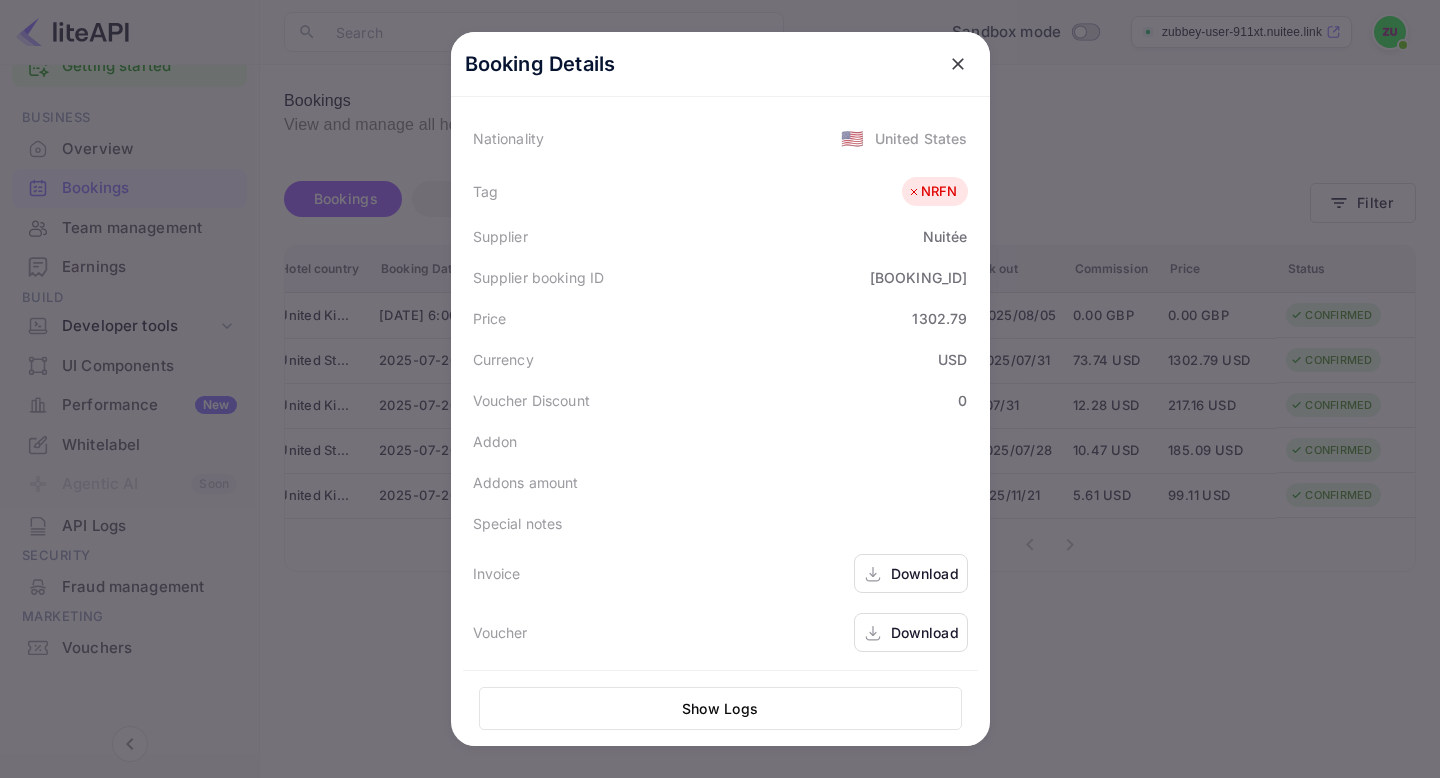 scroll, scrollTop: 0, scrollLeft: 0, axis: both 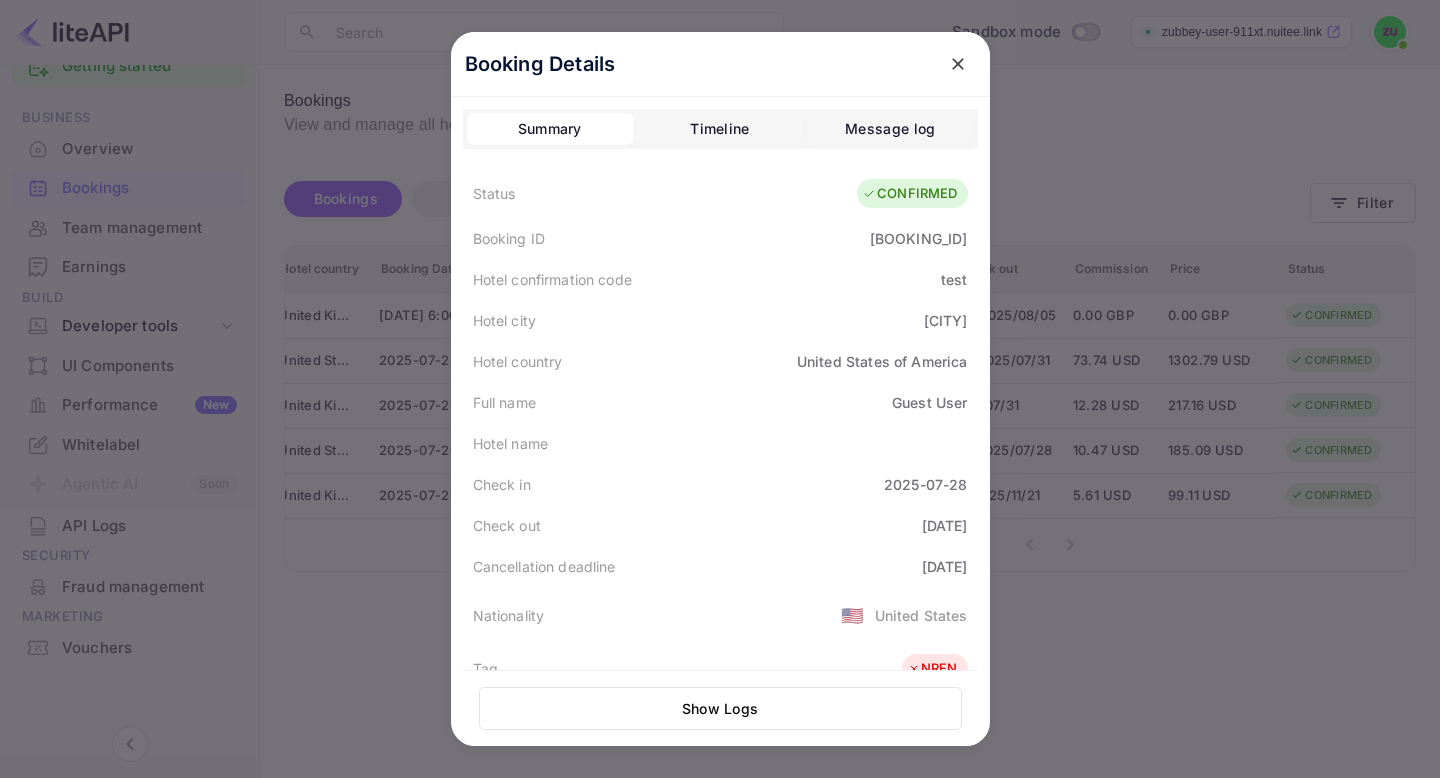 click on "Timeline" at bounding box center (719, 129) 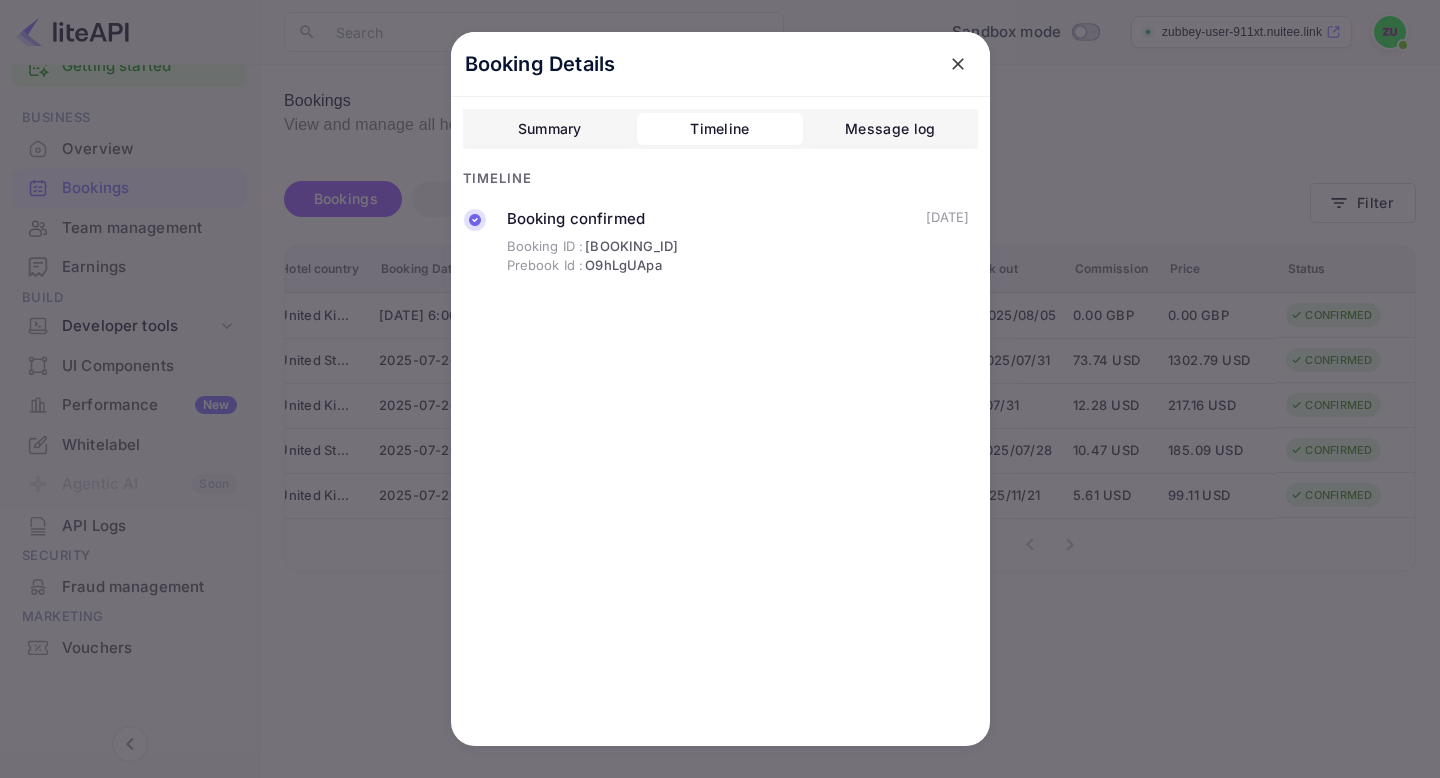 click on "Message log" at bounding box center [890, 129] 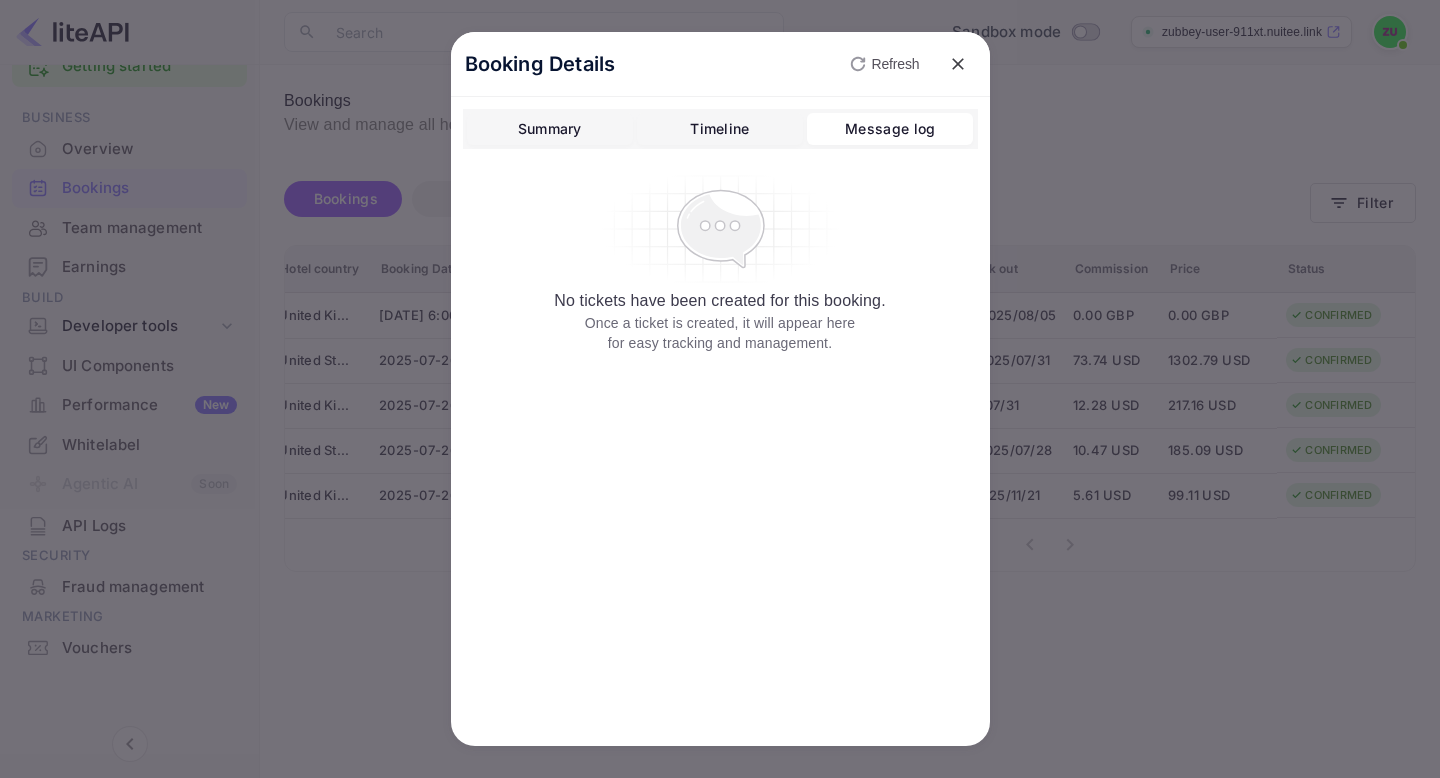 click on "Timeline" at bounding box center (719, 129) 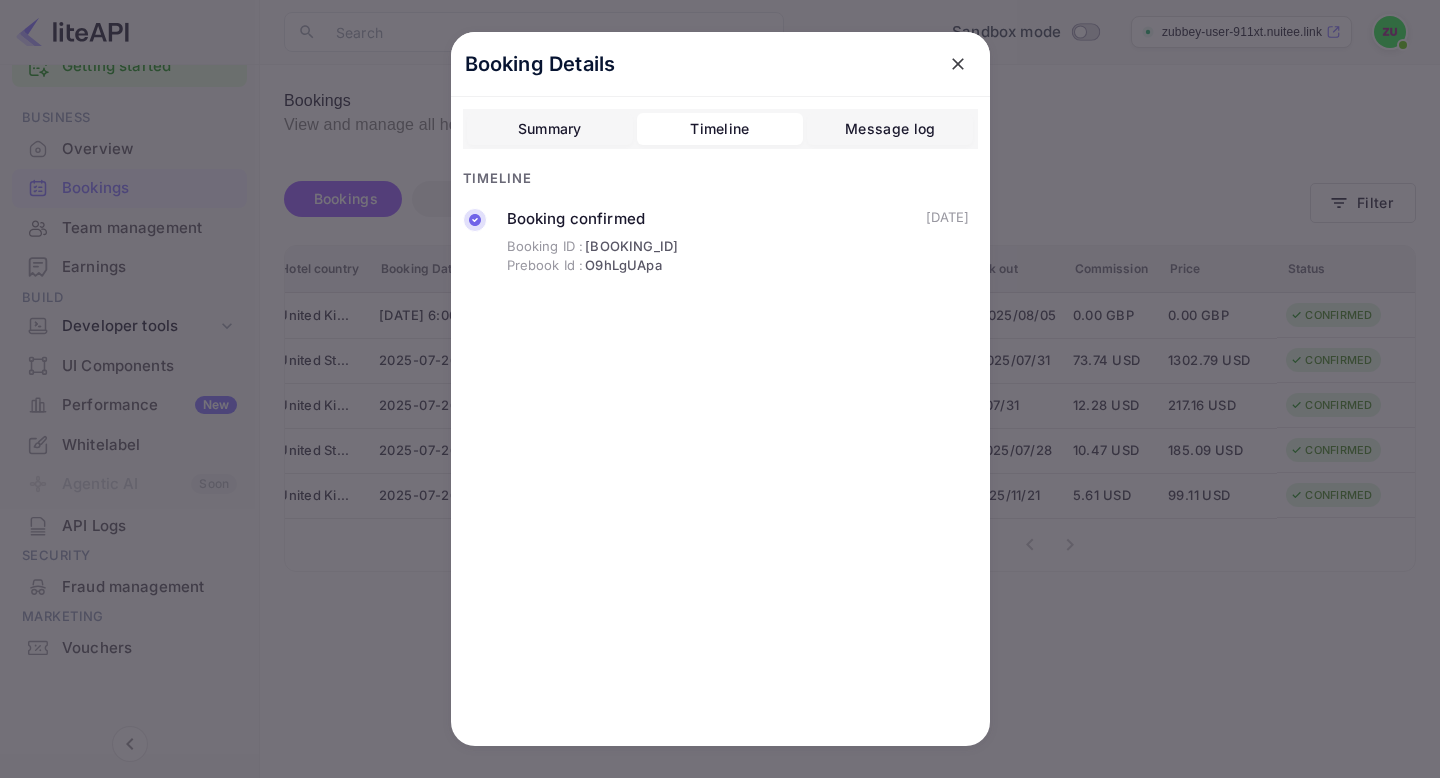click on "Summary Timeline Message log Timeline Booking confirmed Booking ID : [BOOKING_ID] Prebook Id : [PREBOOK_ID] [DATE]" at bounding box center (720, 202) 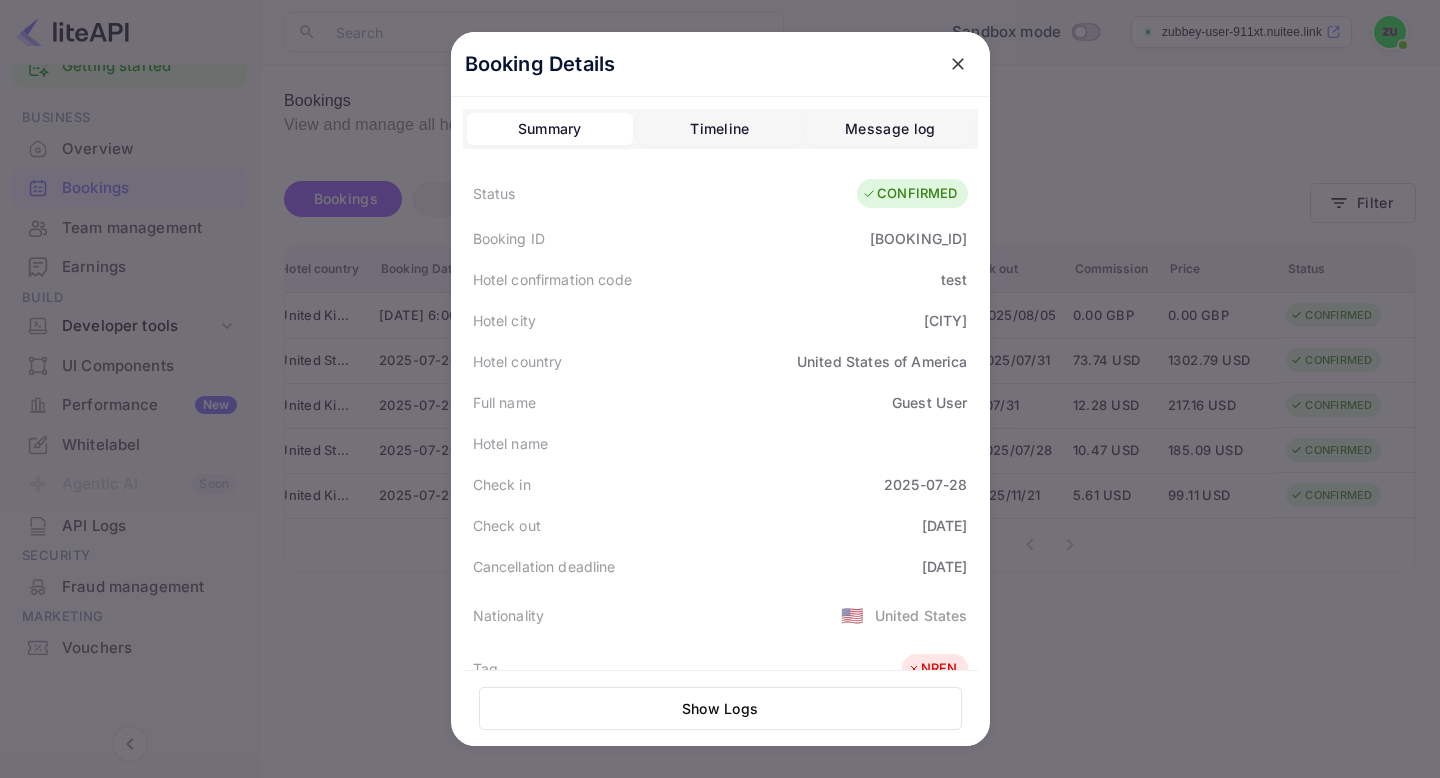 click 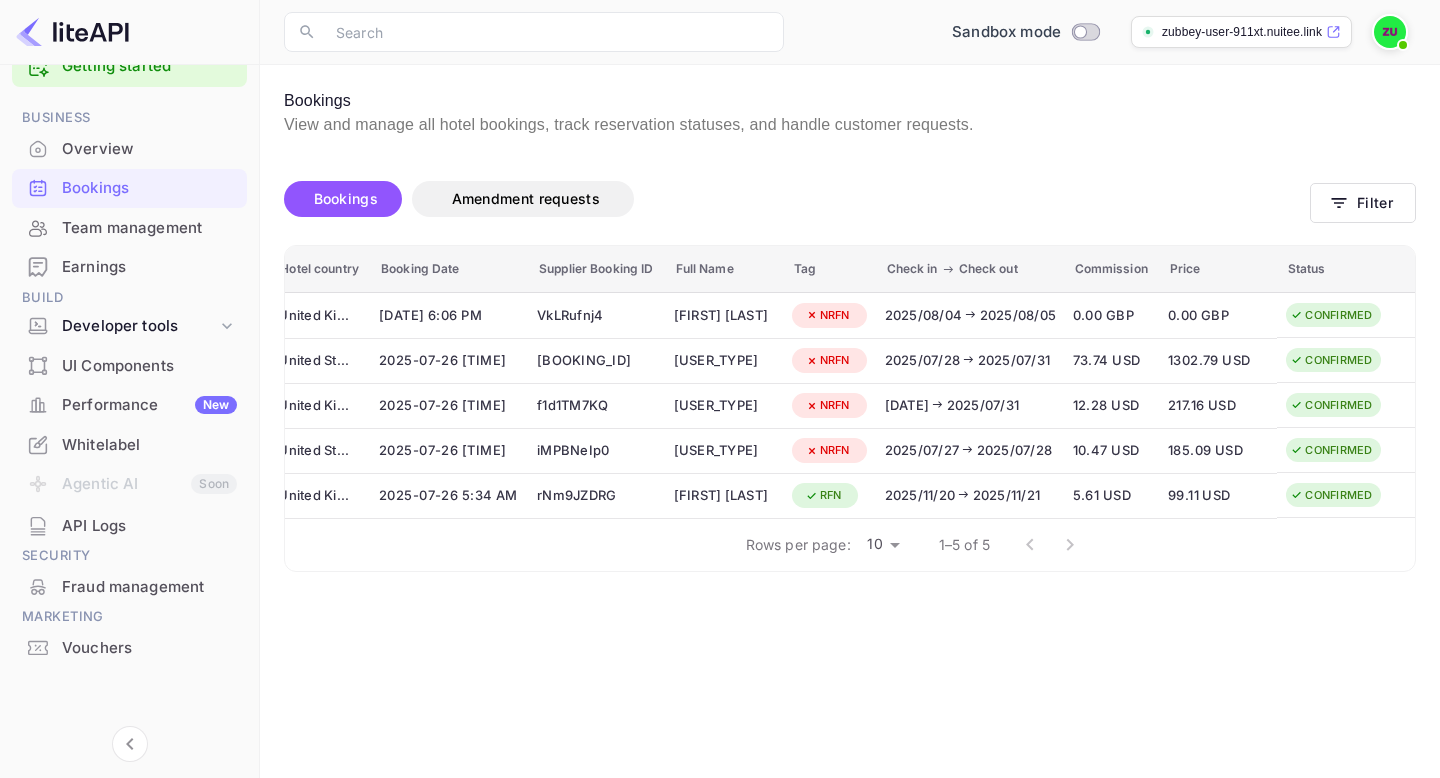 click on "Bookings Amendment requests" at bounding box center [797, 203] 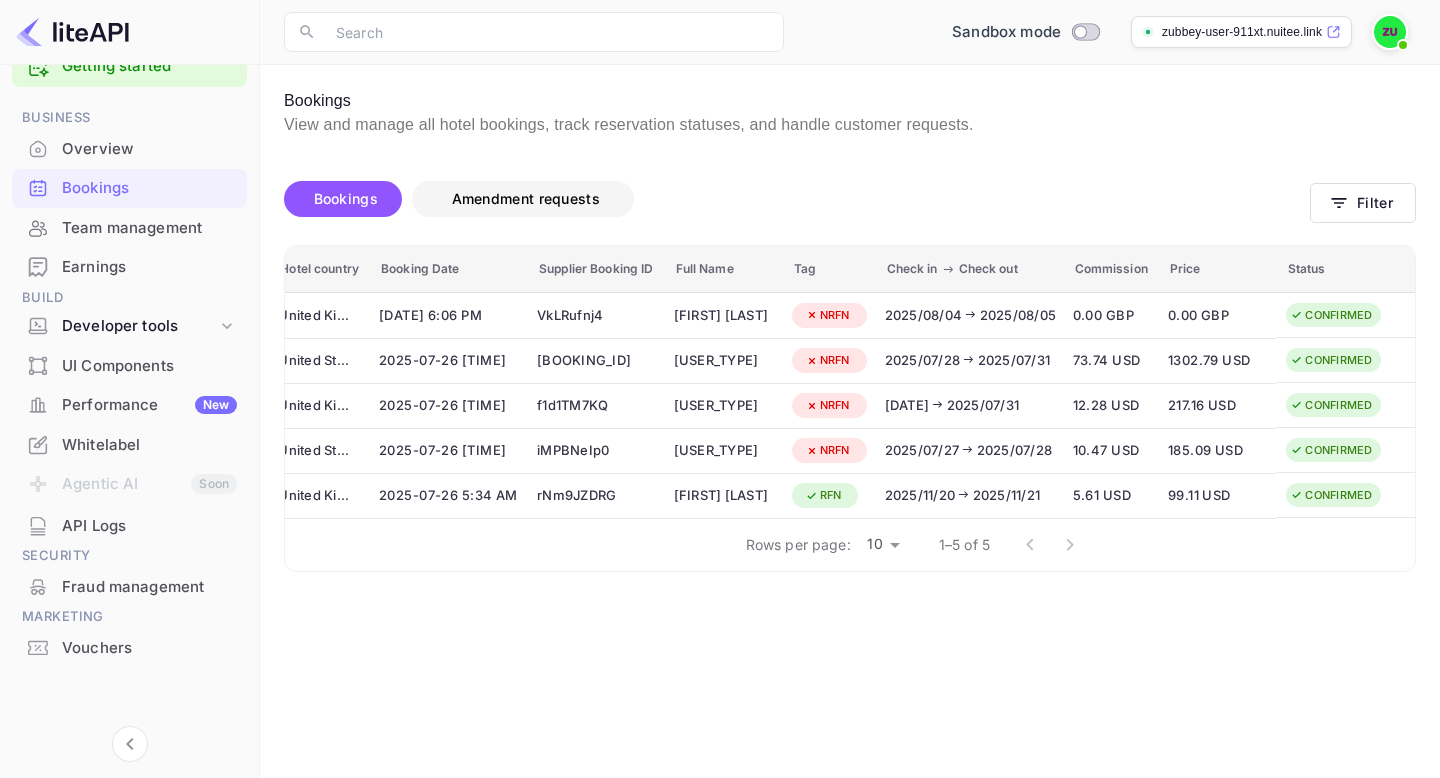 click on "Amendment requests" at bounding box center [526, 198] 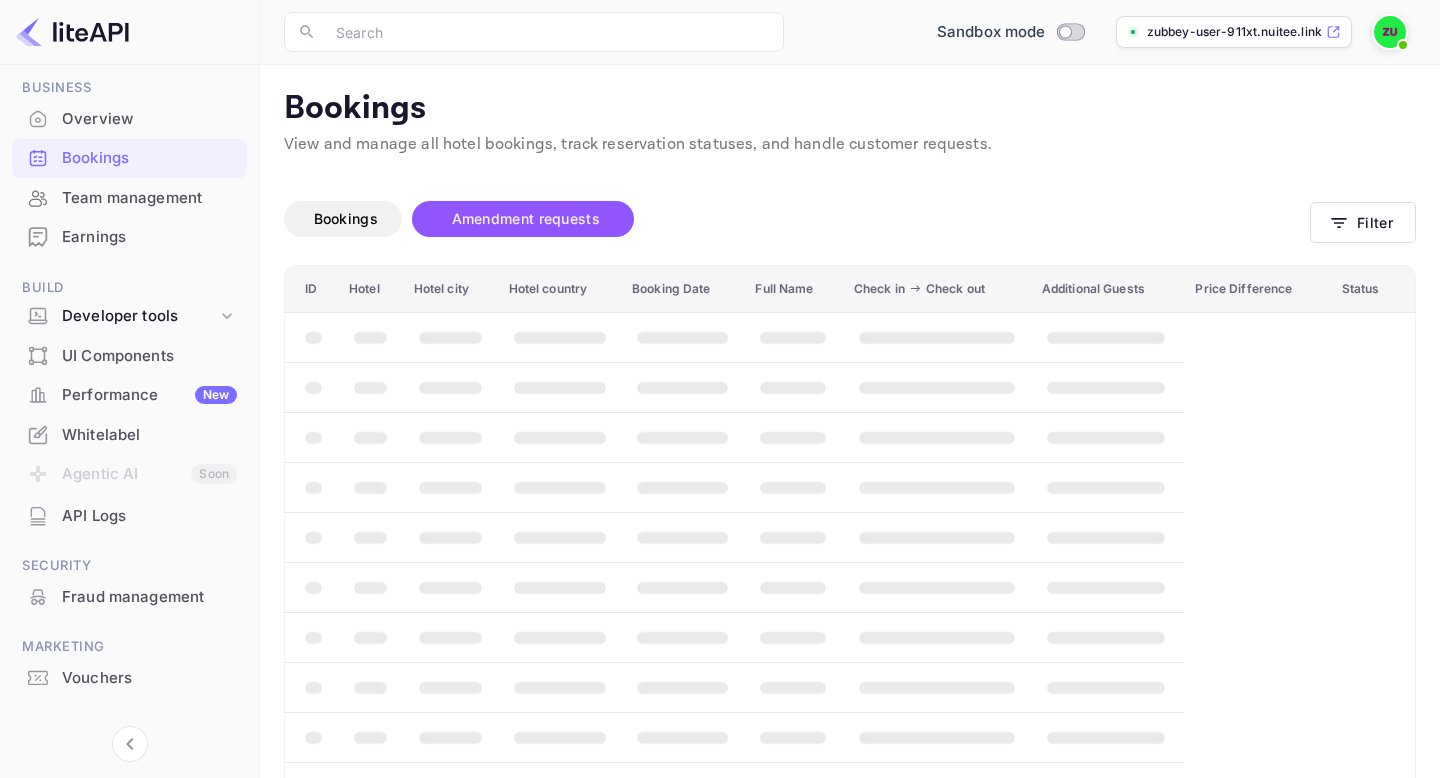 scroll, scrollTop: 47, scrollLeft: 0, axis: vertical 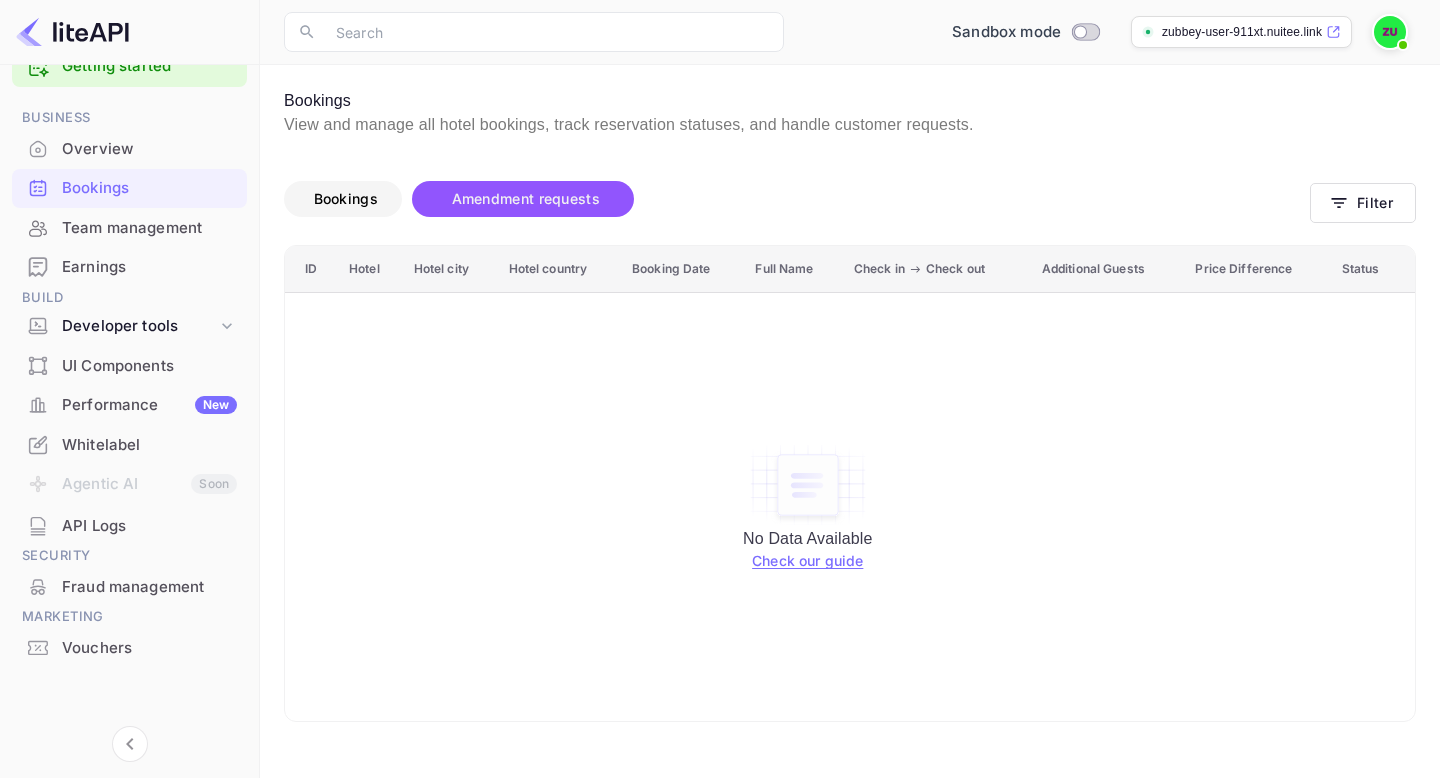 click on "Bookings" at bounding box center (346, 198) 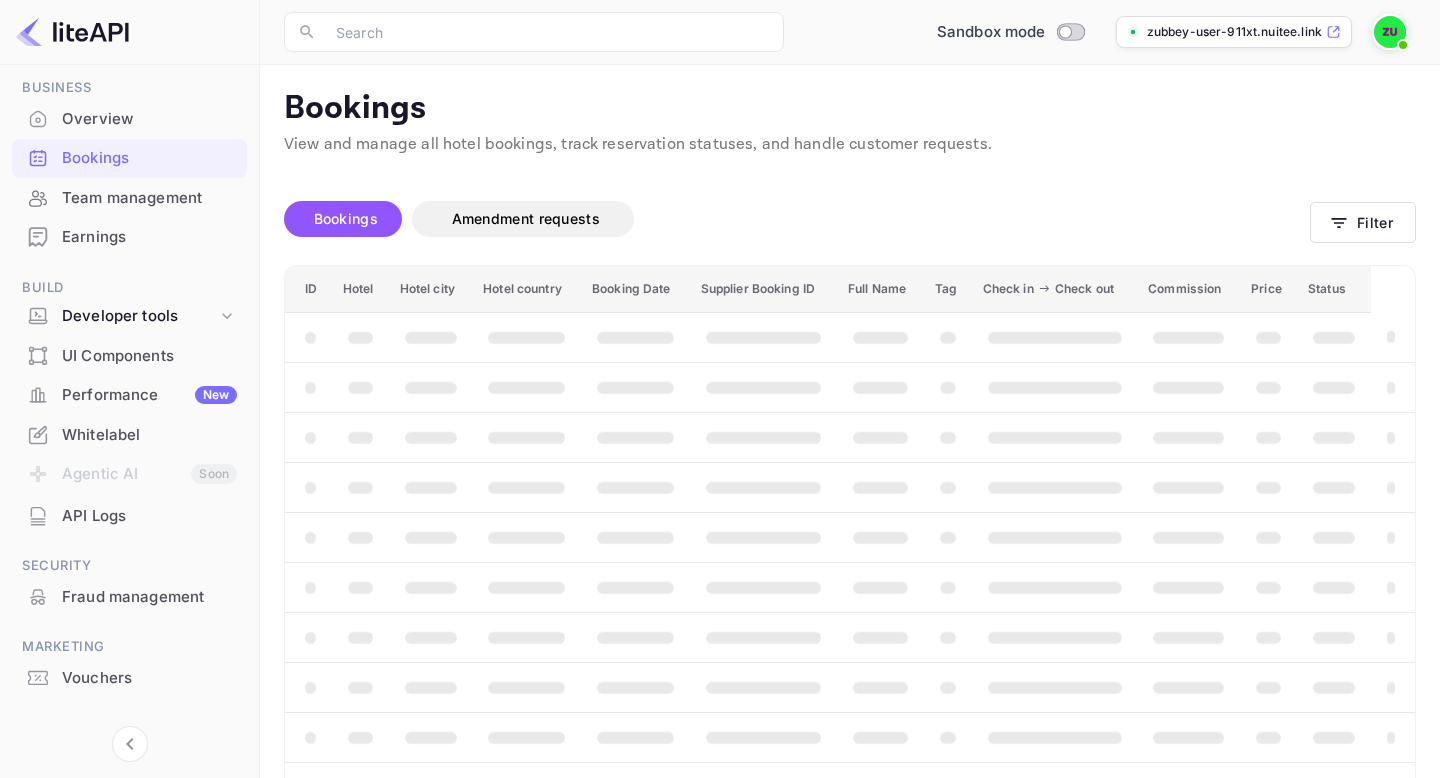 scroll, scrollTop: 47, scrollLeft: 0, axis: vertical 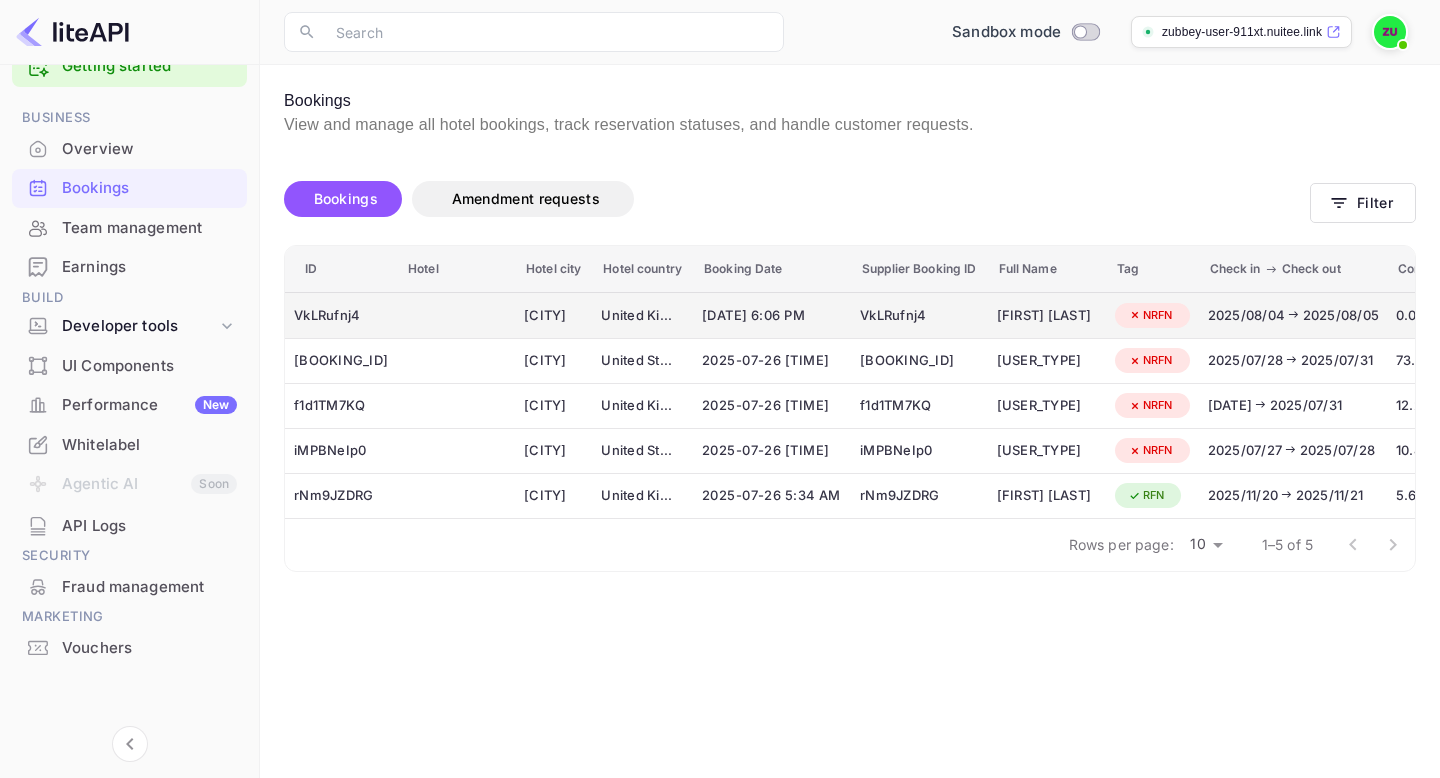 click on "[DATE] [TIME]" at bounding box center (772, 316) 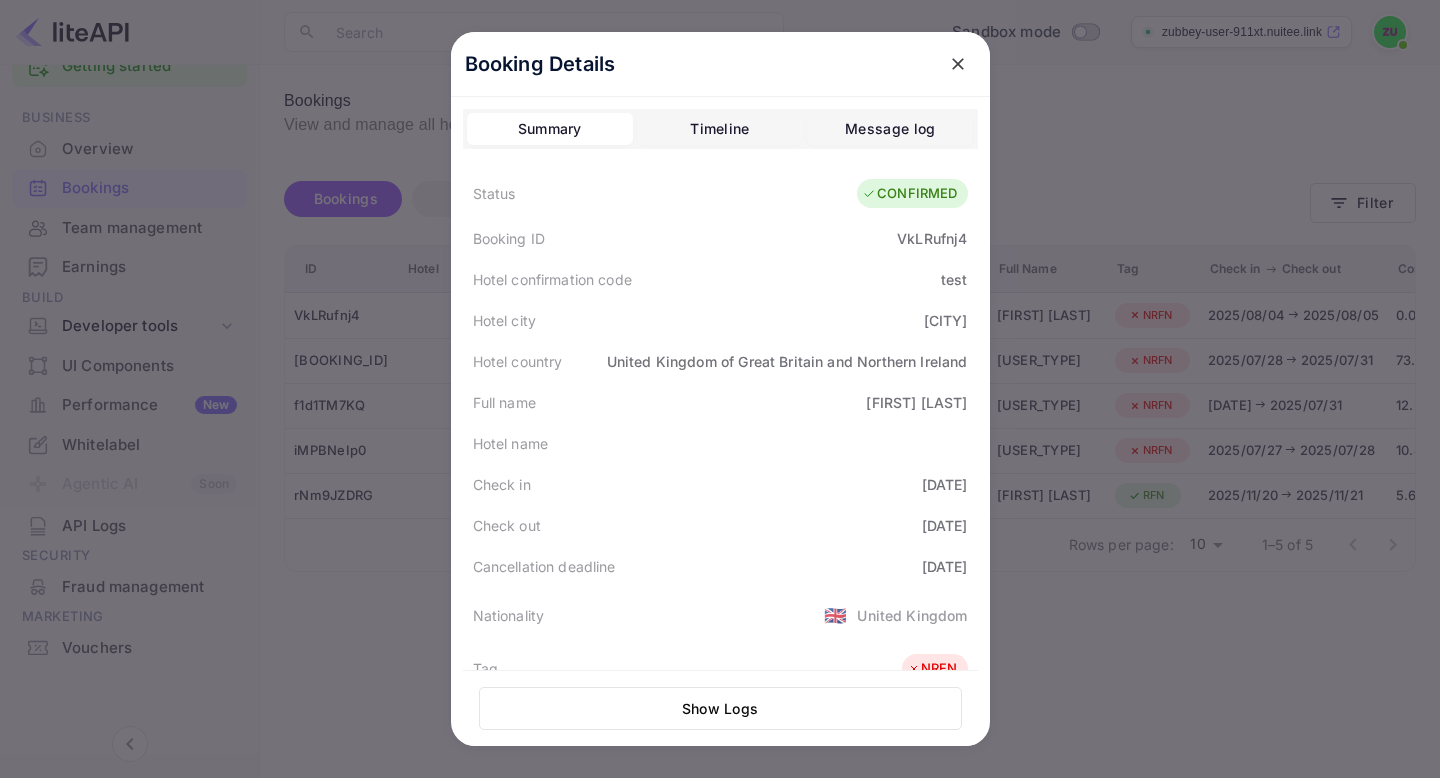 click on "Booking Details" at bounding box center [720, 64] 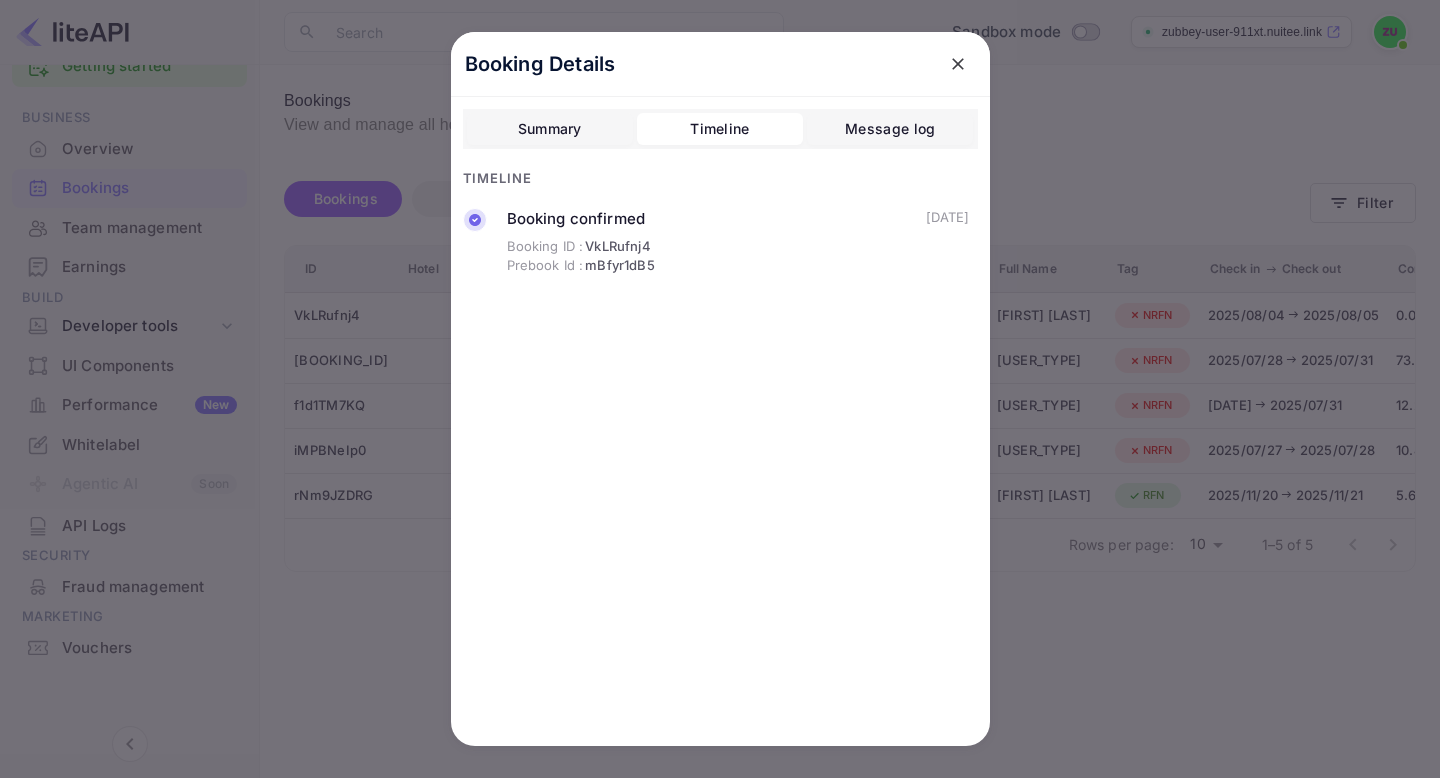 click on "Message log" at bounding box center (890, 129) 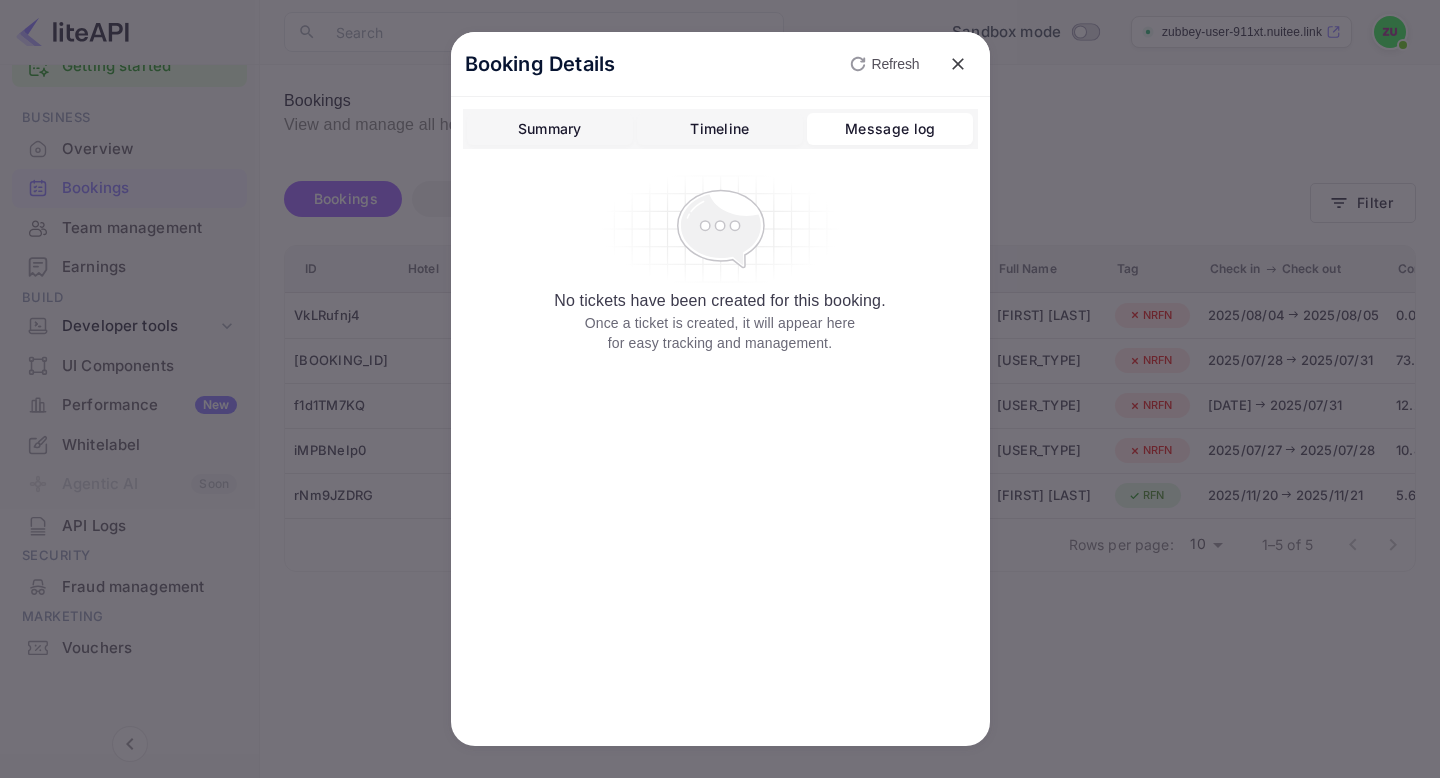 click 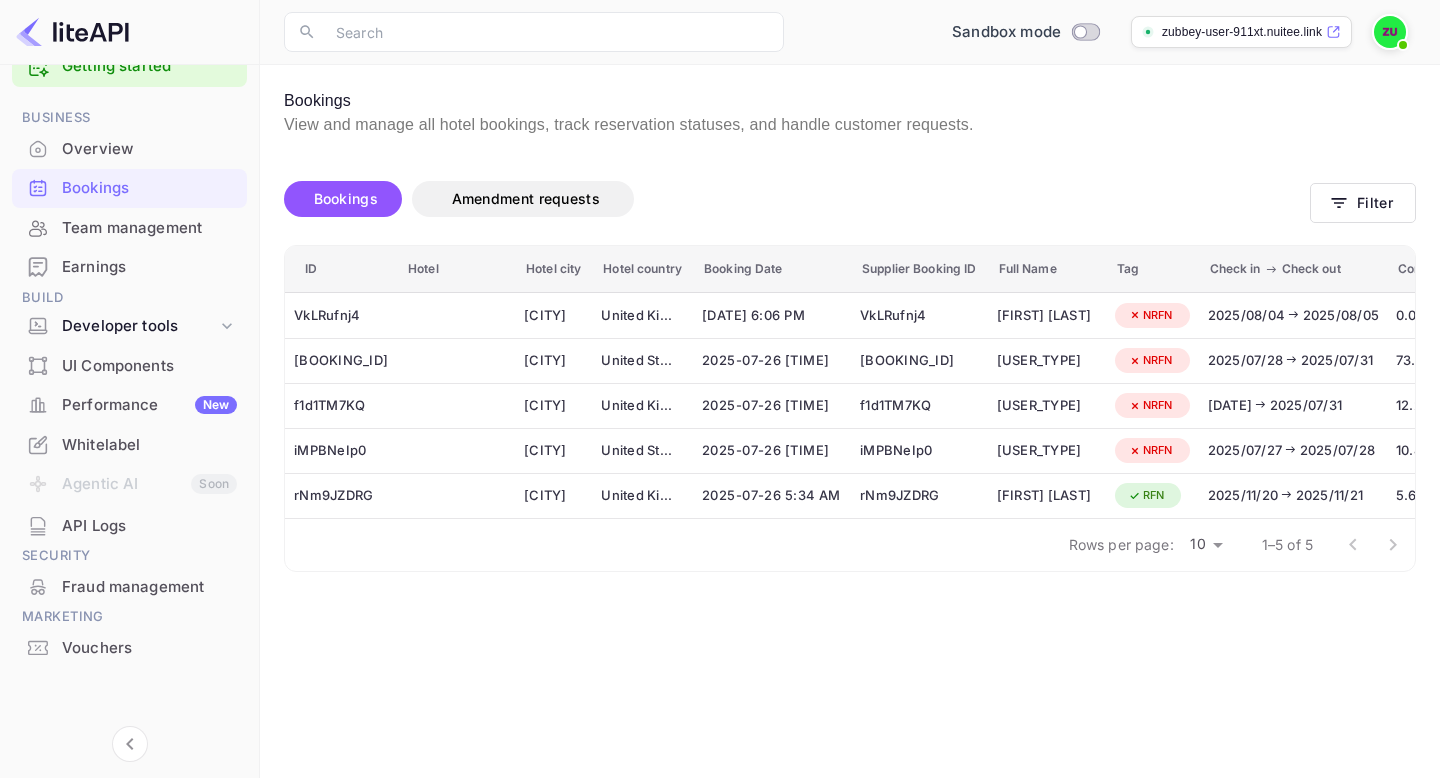 click on "API Logs" at bounding box center [149, 526] 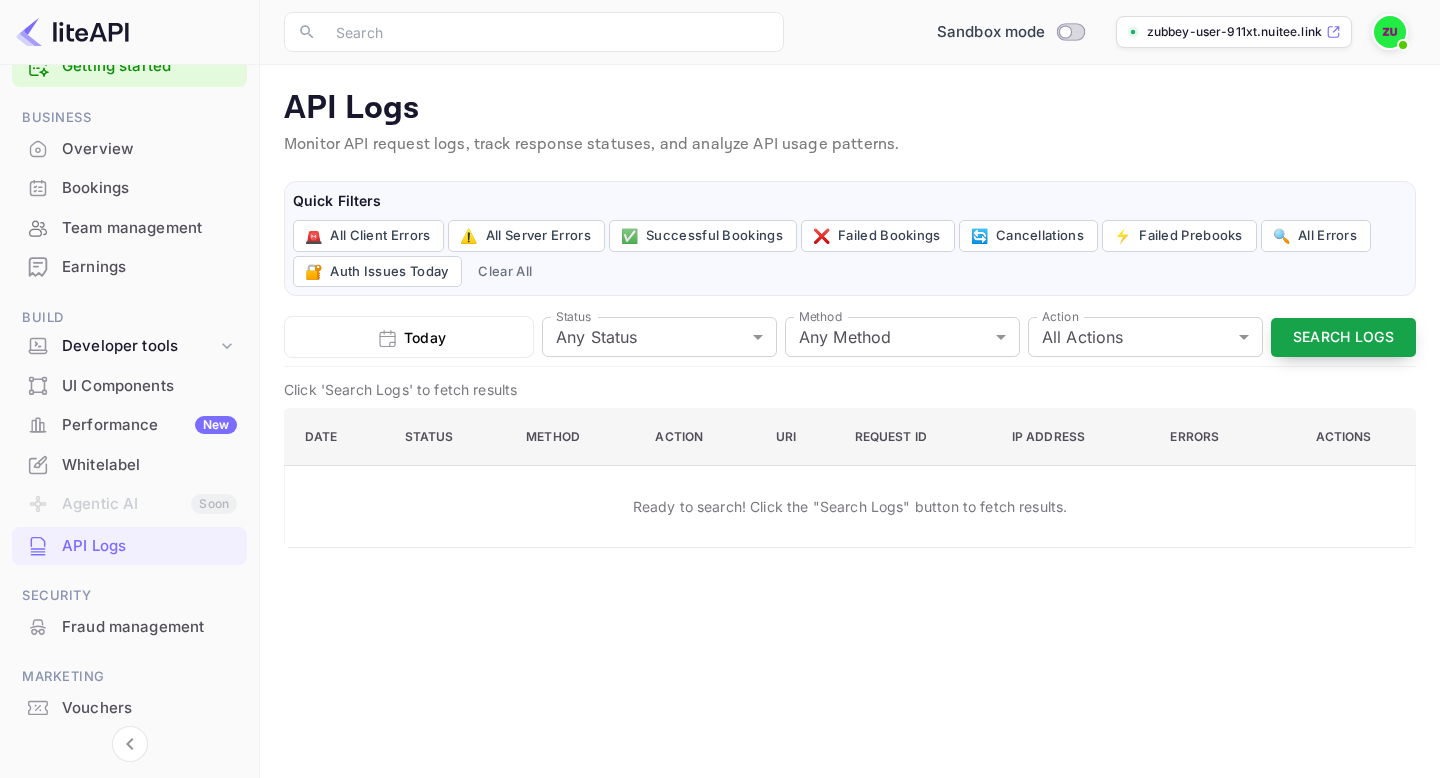click on "Search Logs" at bounding box center (1343, 337) 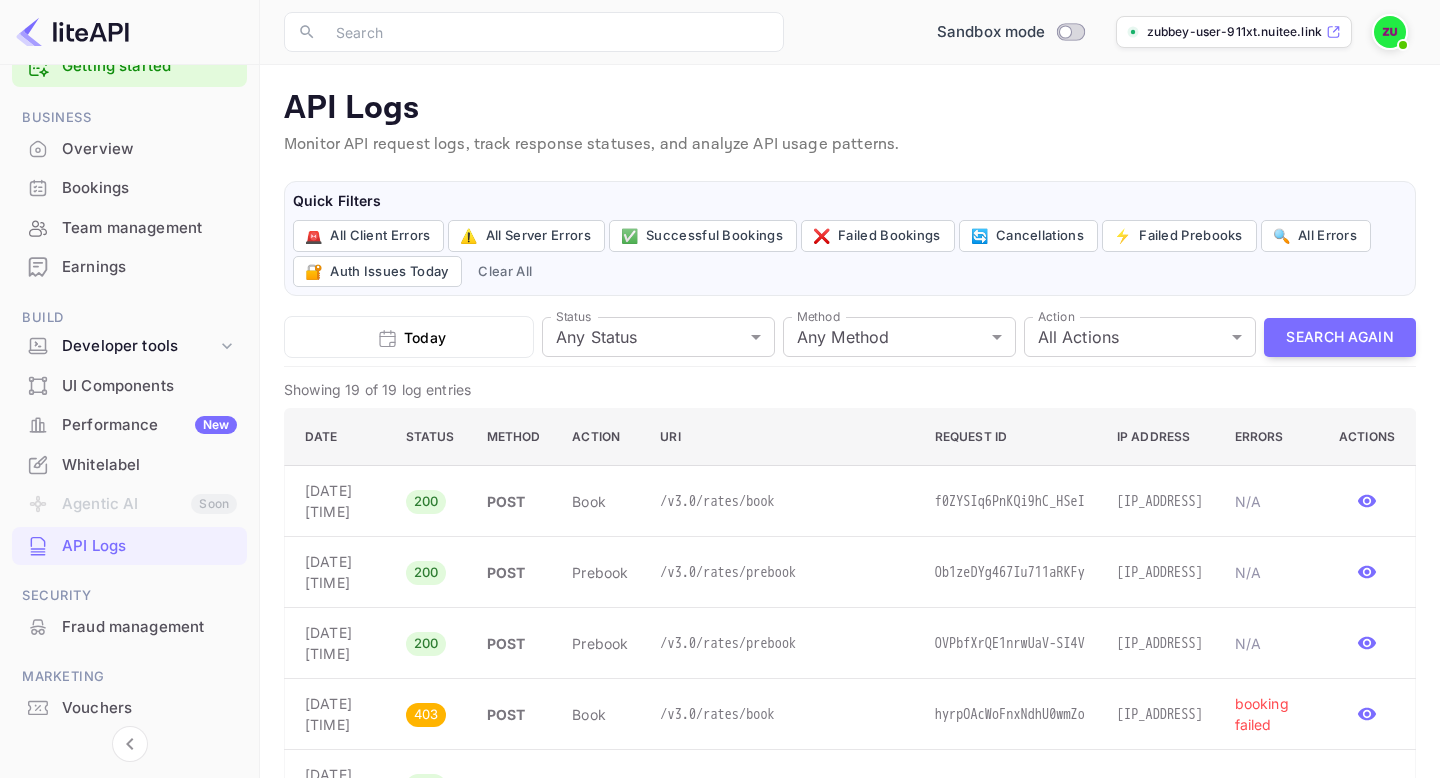 click on "/v3.0/rates/book" at bounding box center (781, 501) 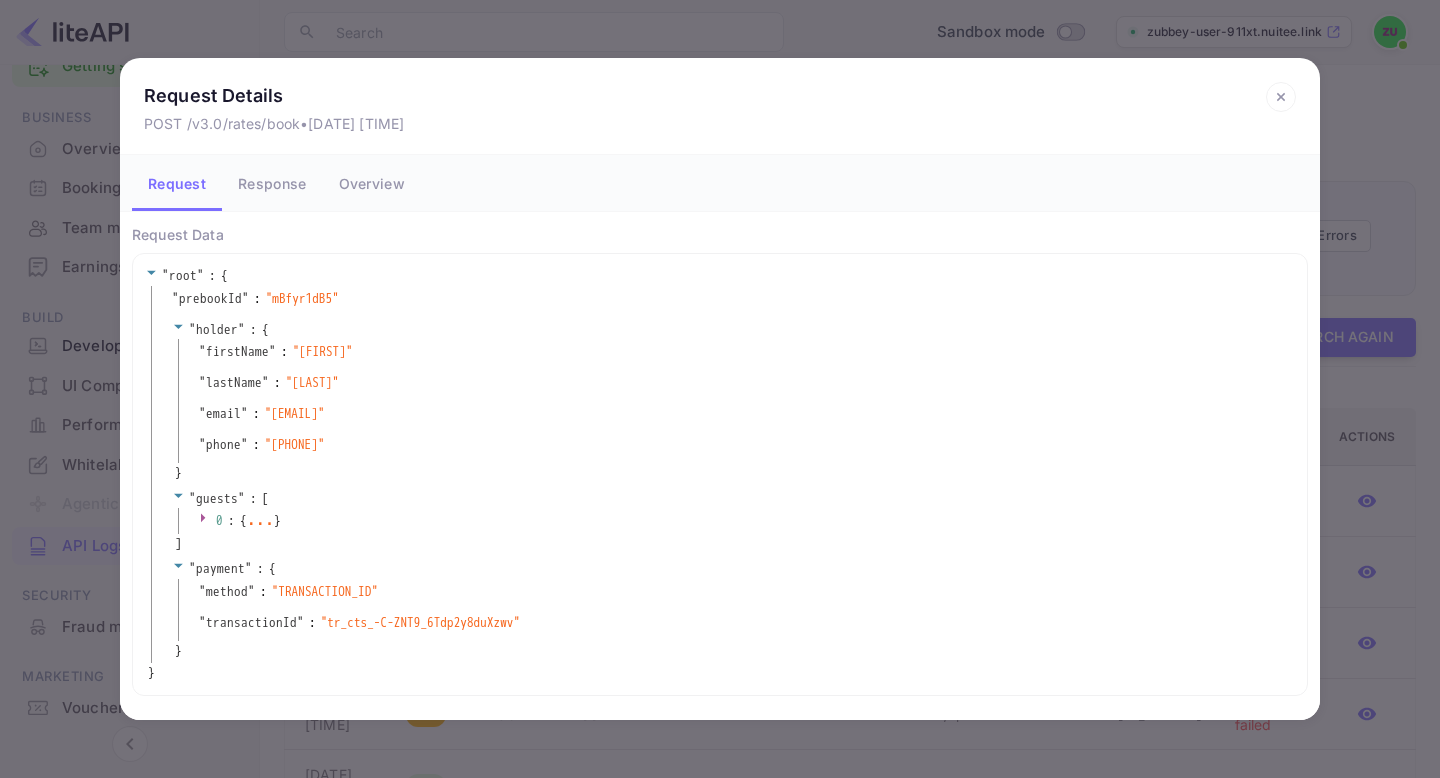 click on "Response" at bounding box center [272, 183] 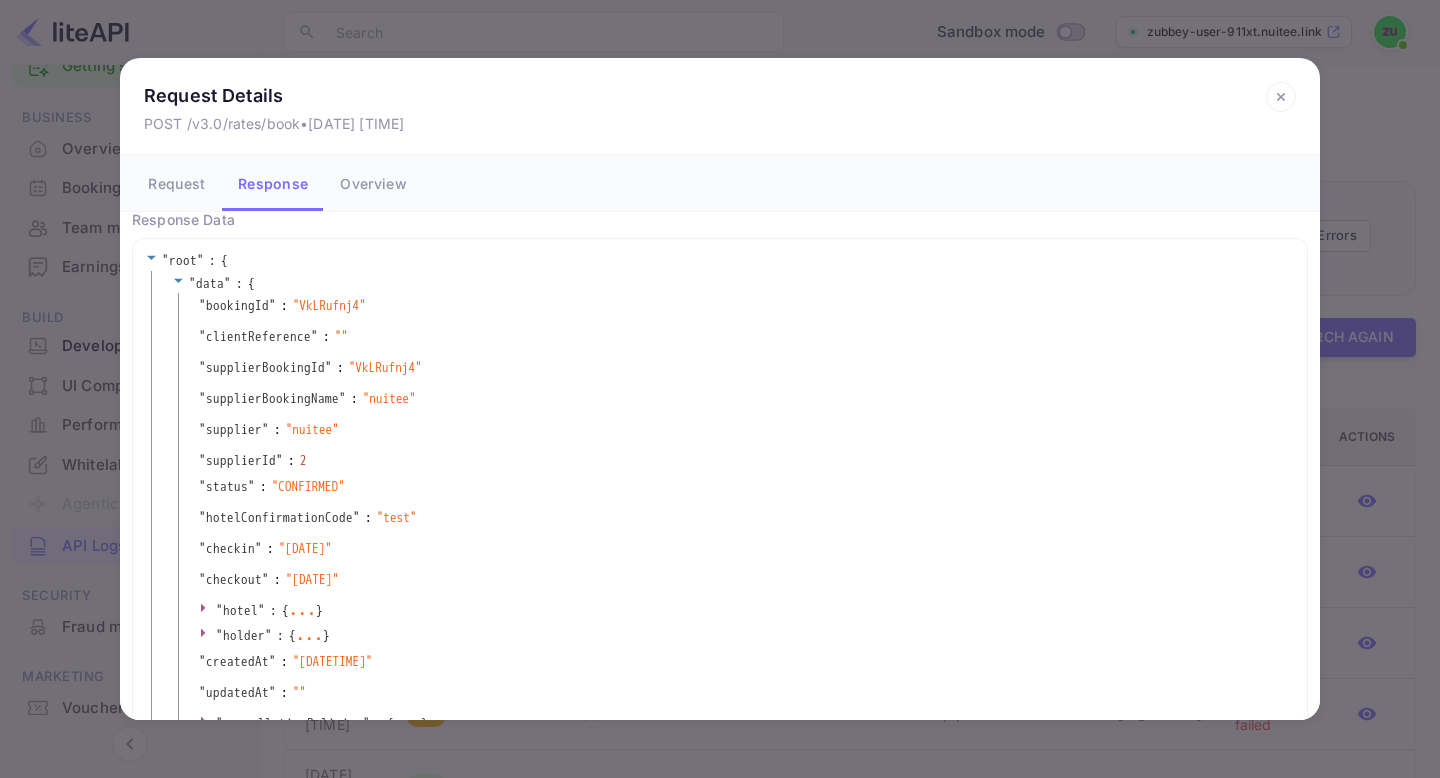 scroll, scrollTop: 17, scrollLeft: 0, axis: vertical 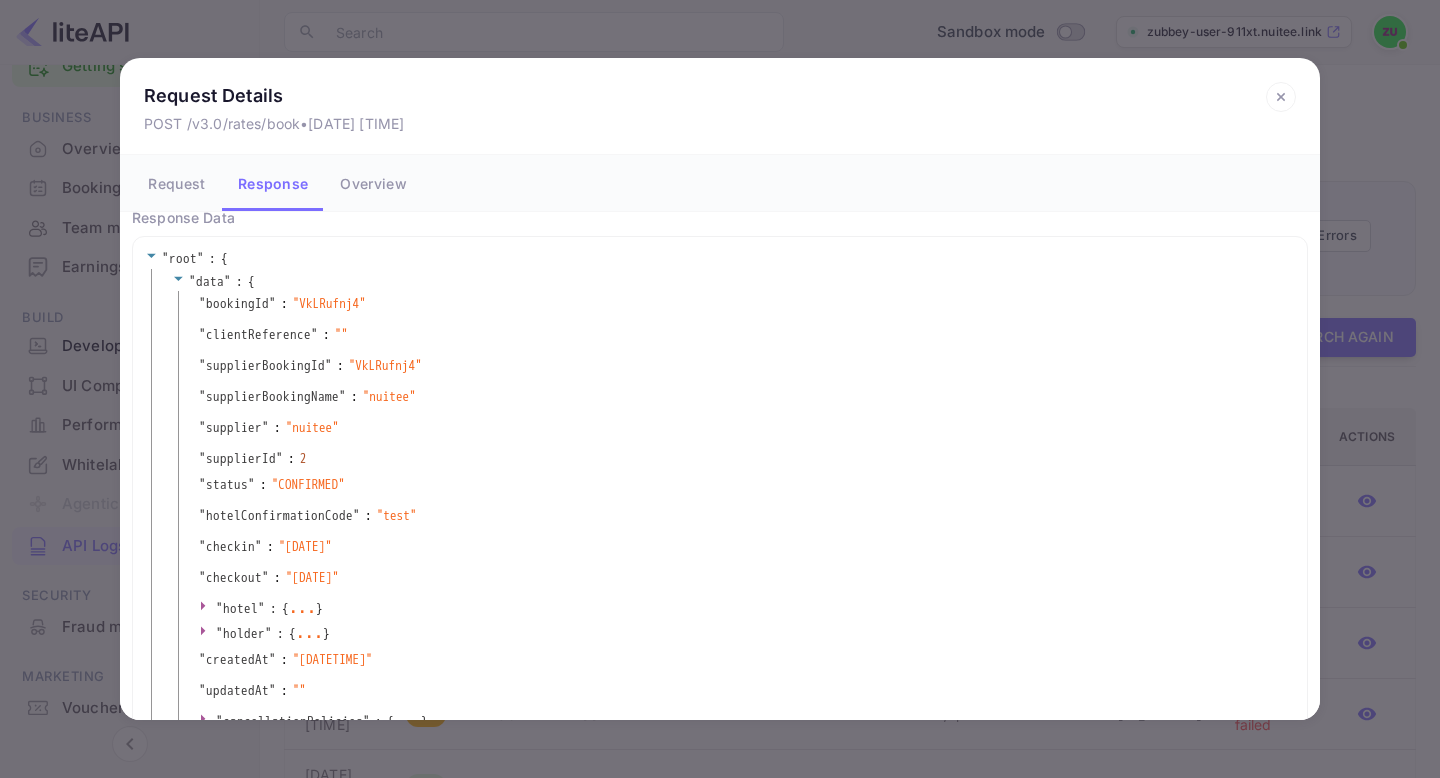 click on "..." at bounding box center [302, 607] 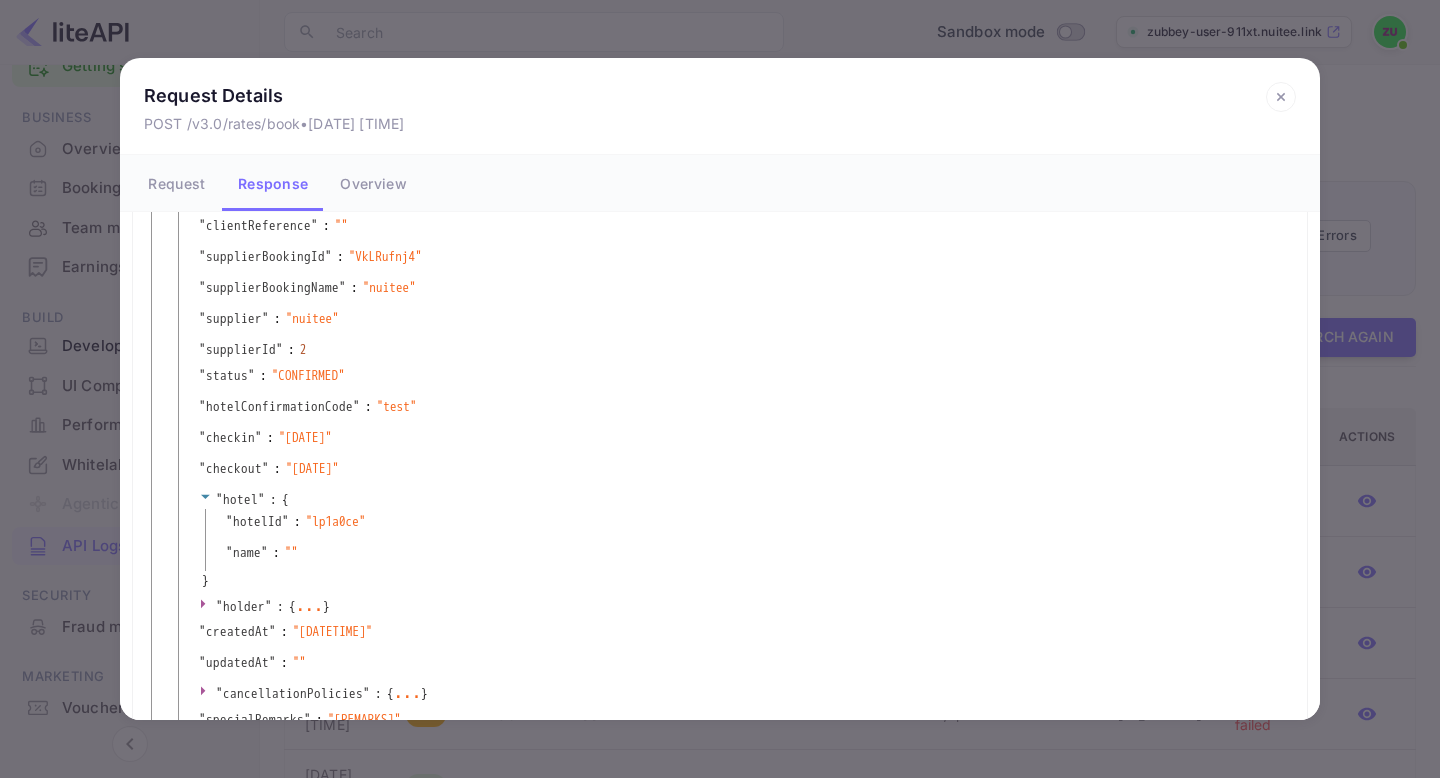 scroll, scrollTop: 129, scrollLeft: 0, axis: vertical 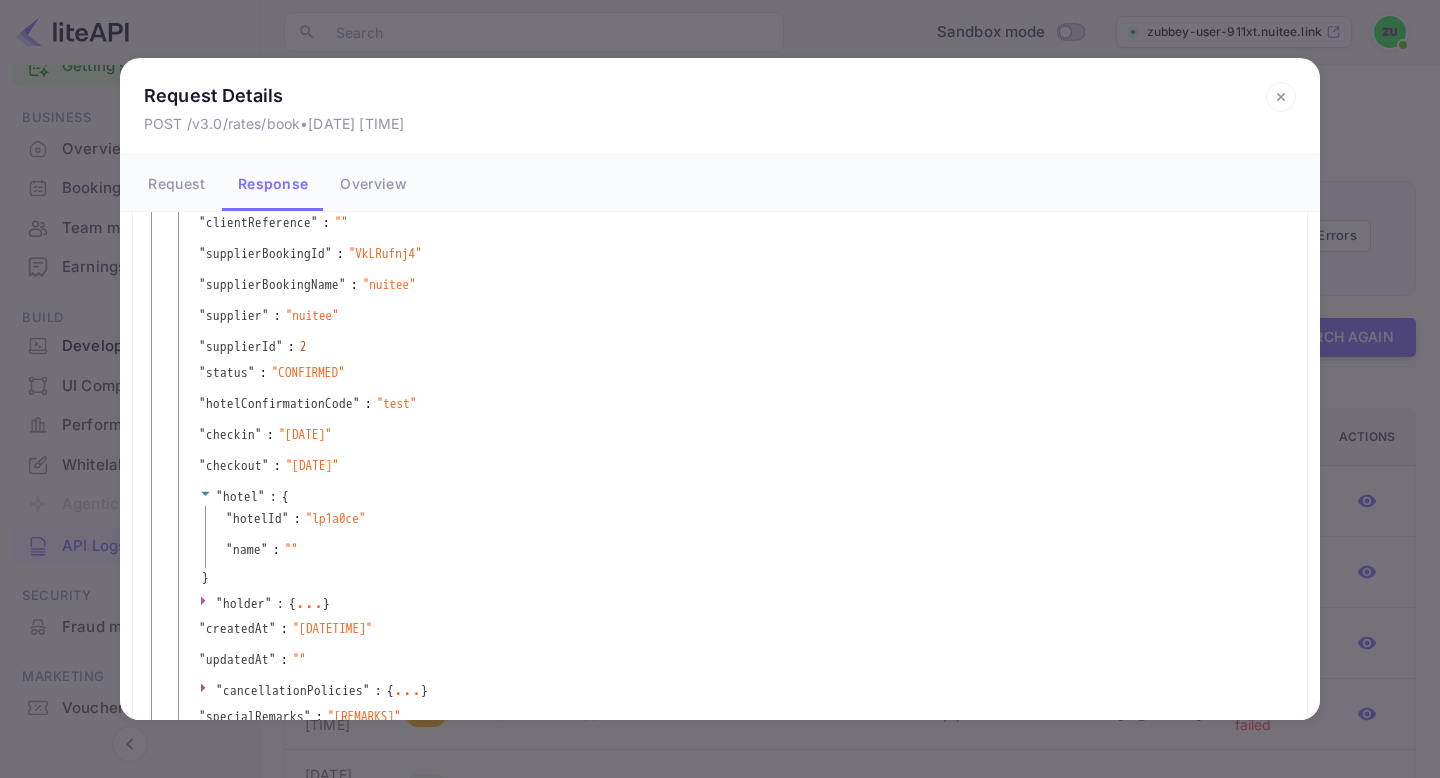 click on "..." at bounding box center [309, 602] 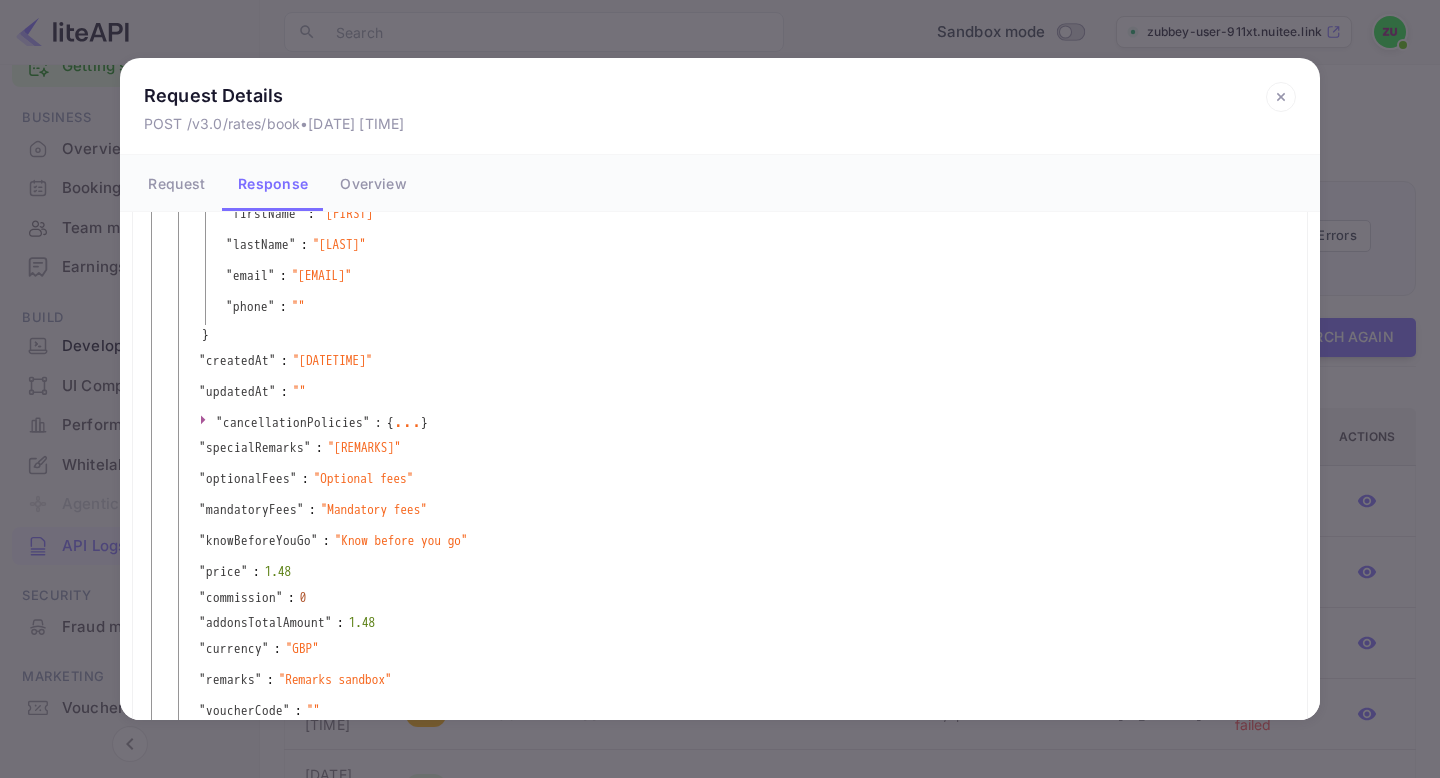 scroll, scrollTop: 543, scrollLeft: 0, axis: vertical 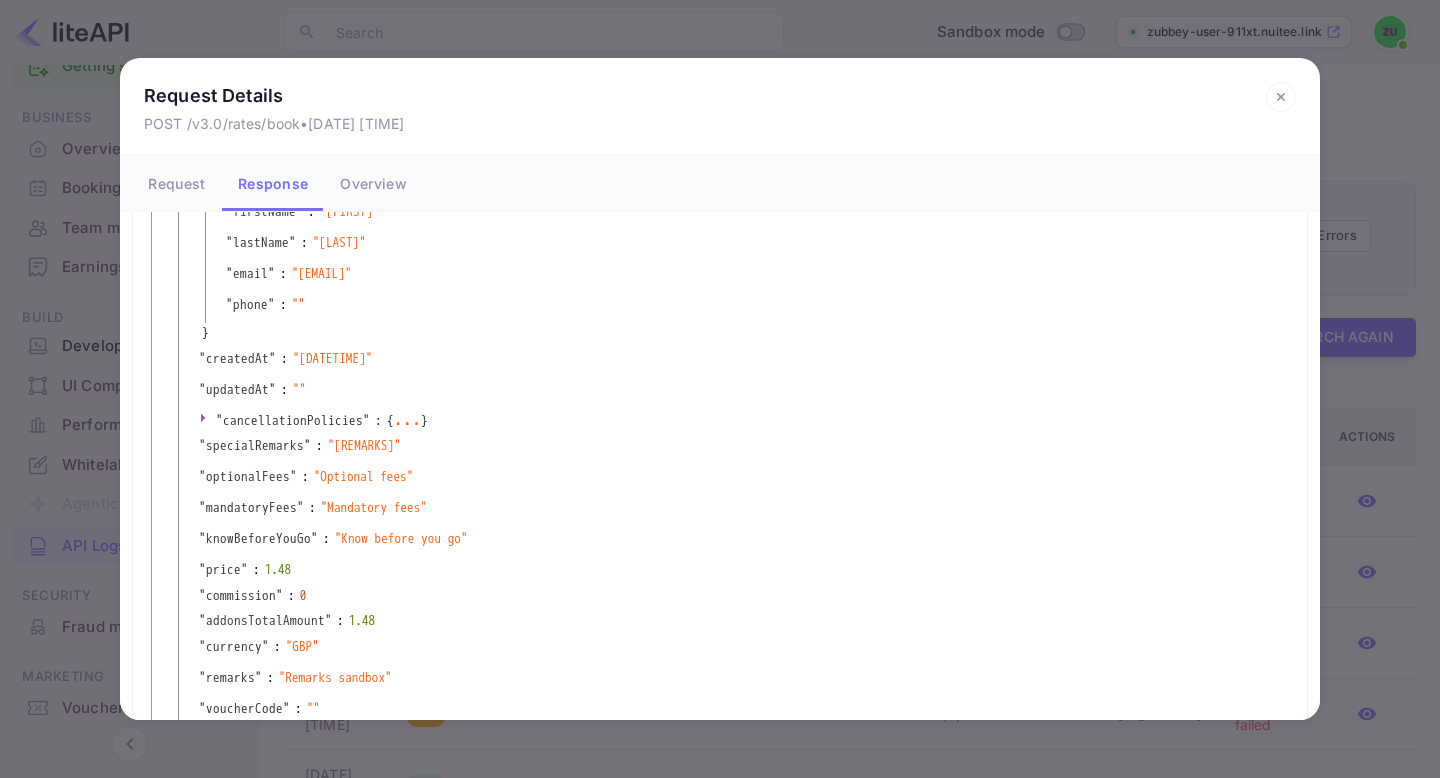 click on "" updatedAt " : " "" at bounding box center (734, 392) 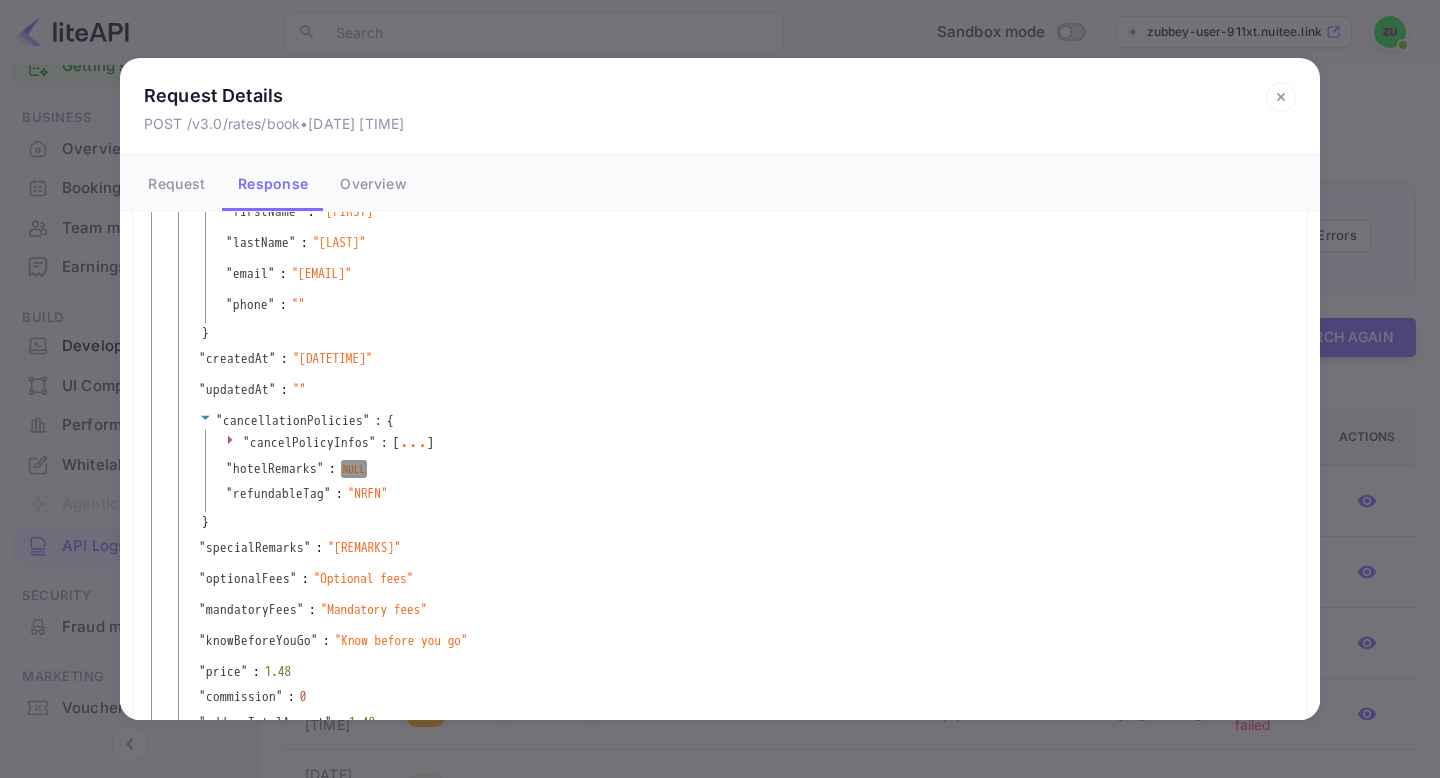 click on "cancelPolicyInfos" at bounding box center (309, 442) 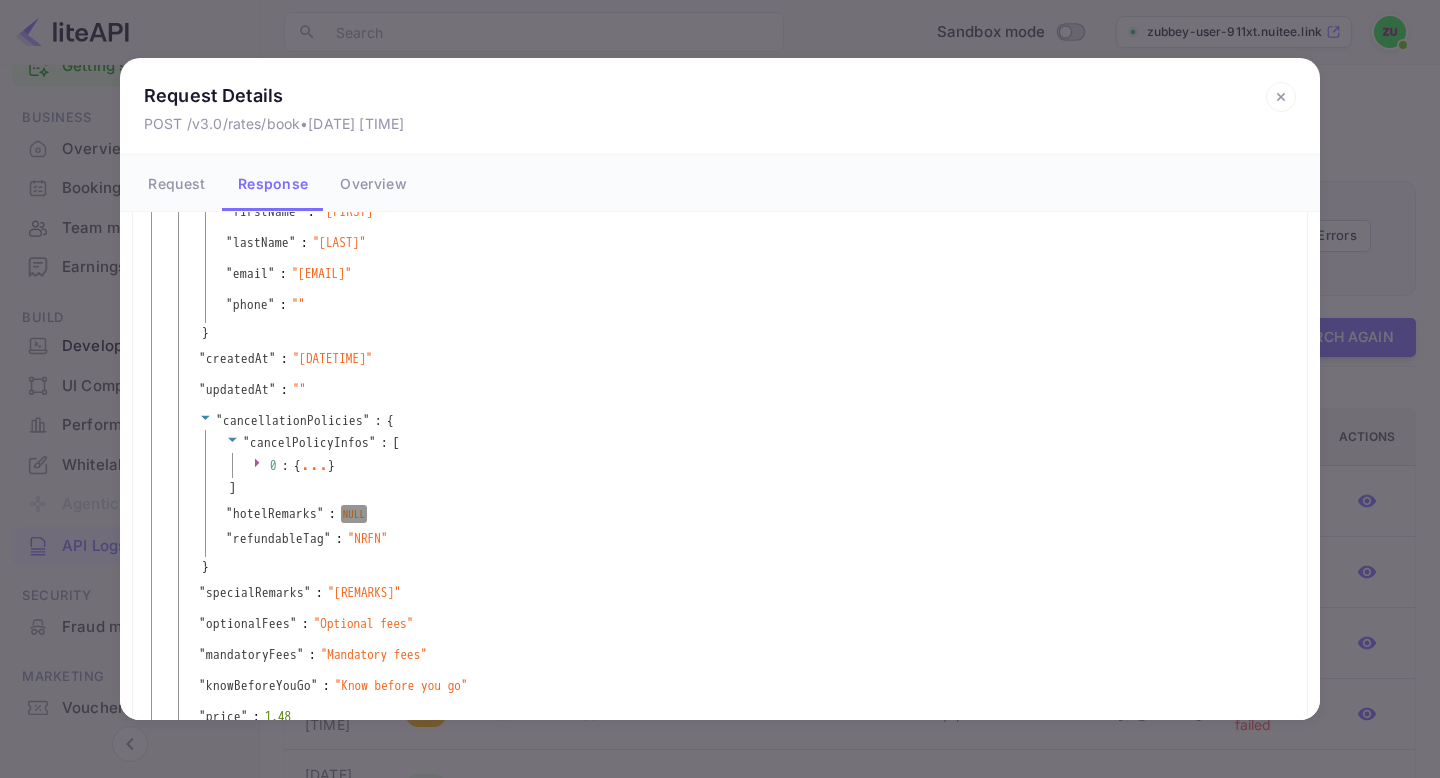 click on "0 :" at bounding box center [282, 466] 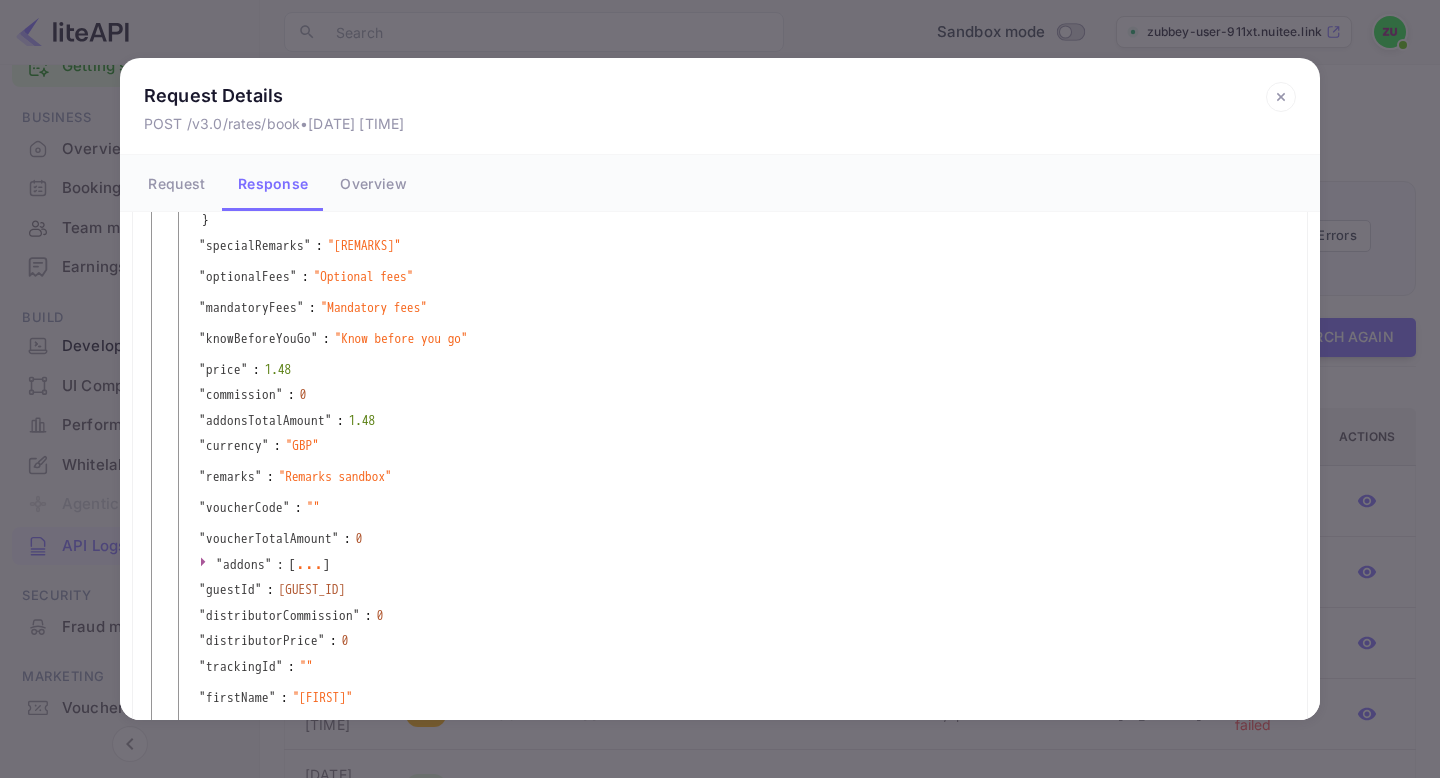 scroll, scrollTop: 1187, scrollLeft: 0, axis: vertical 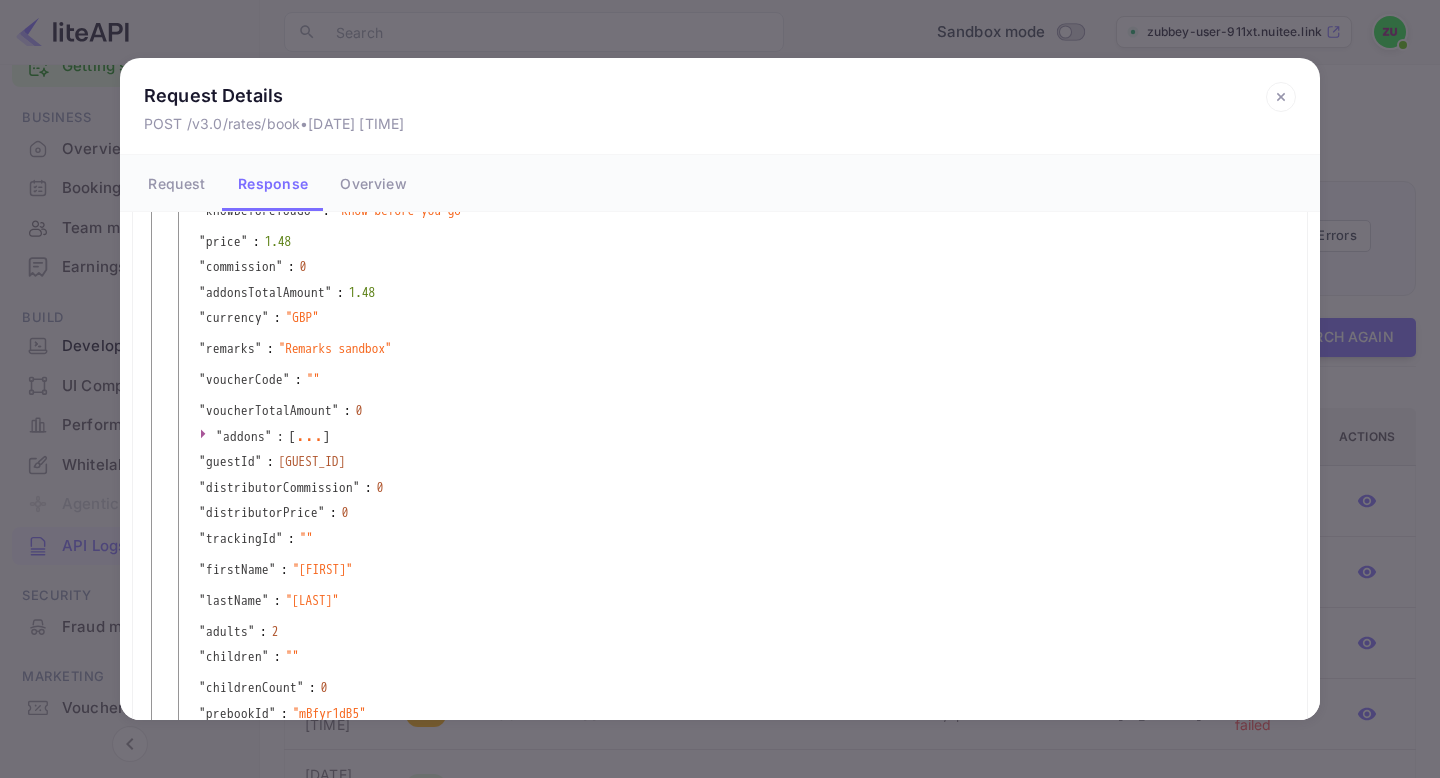 click on "..." at bounding box center (309, 435) 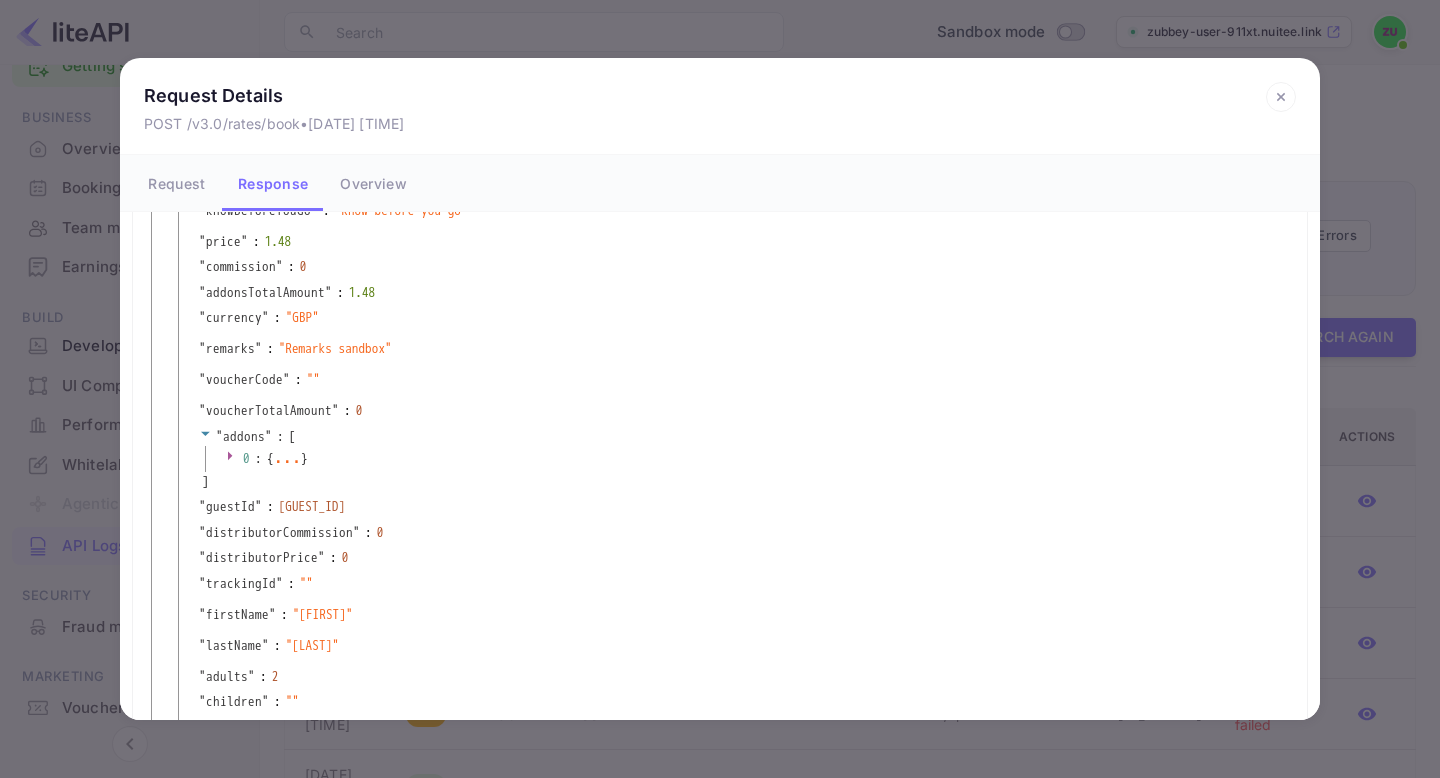 click on "..." at bounding box center [287, 457] 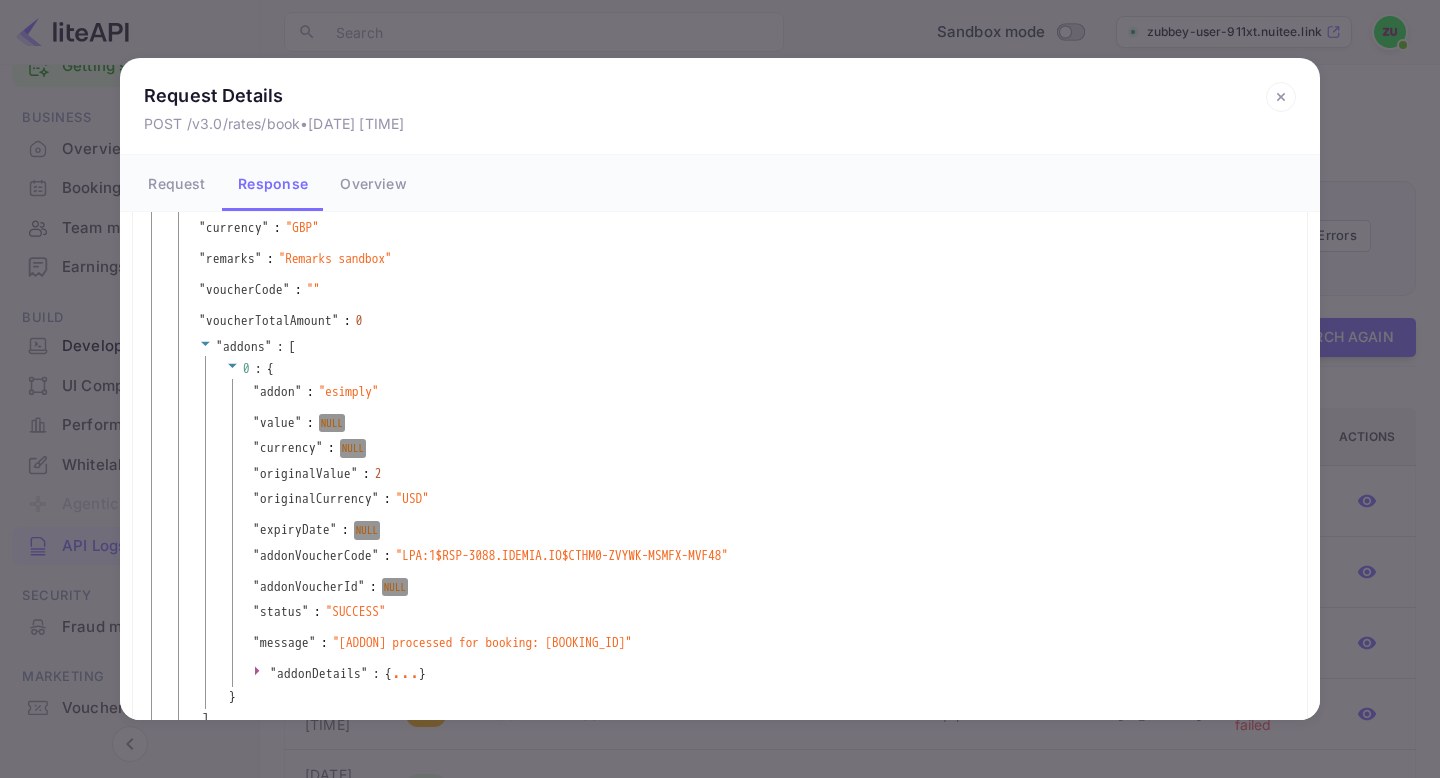 scroll, scrollTop: 1330, scrollLeft: 0, axis: vertical 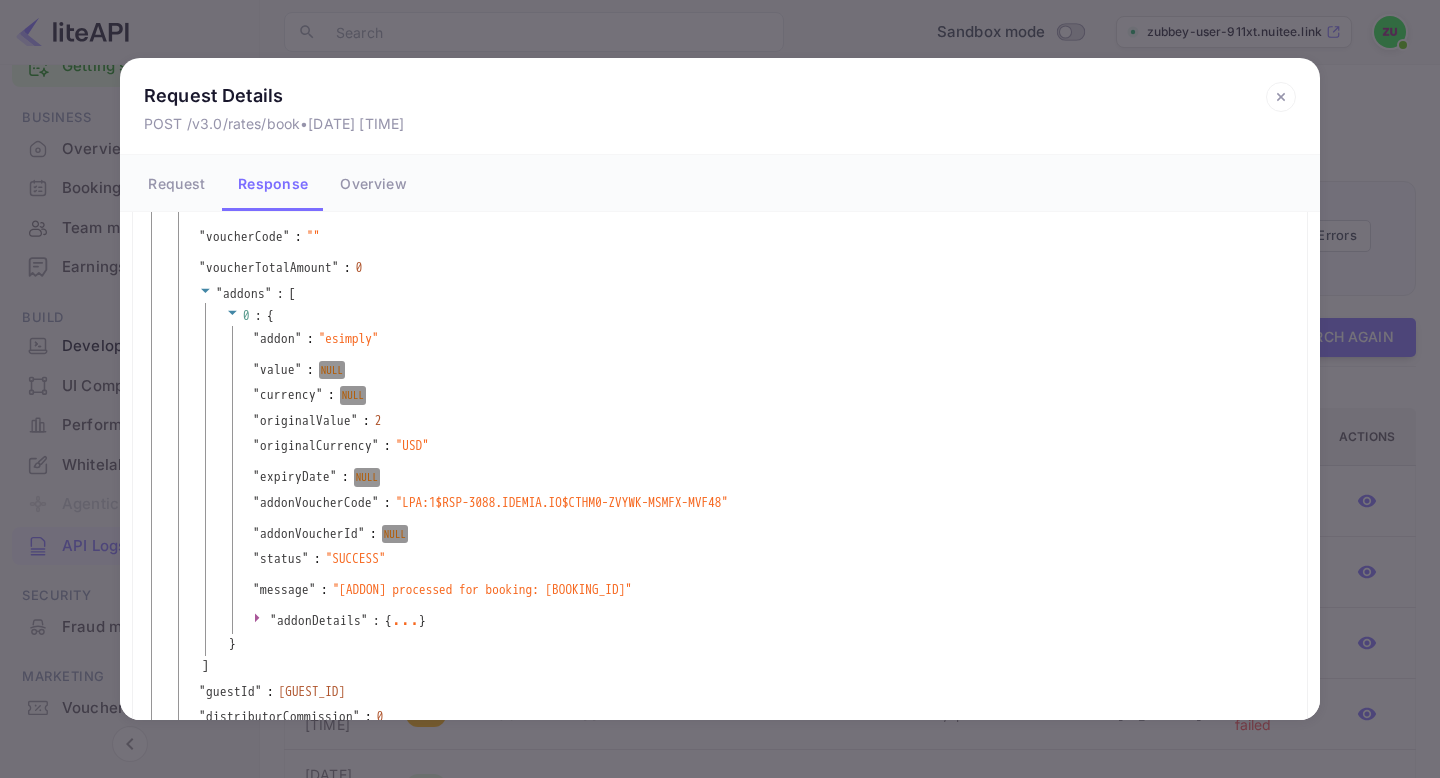 click on "" addon " : " esimply "" at bounding box center [756, 341] 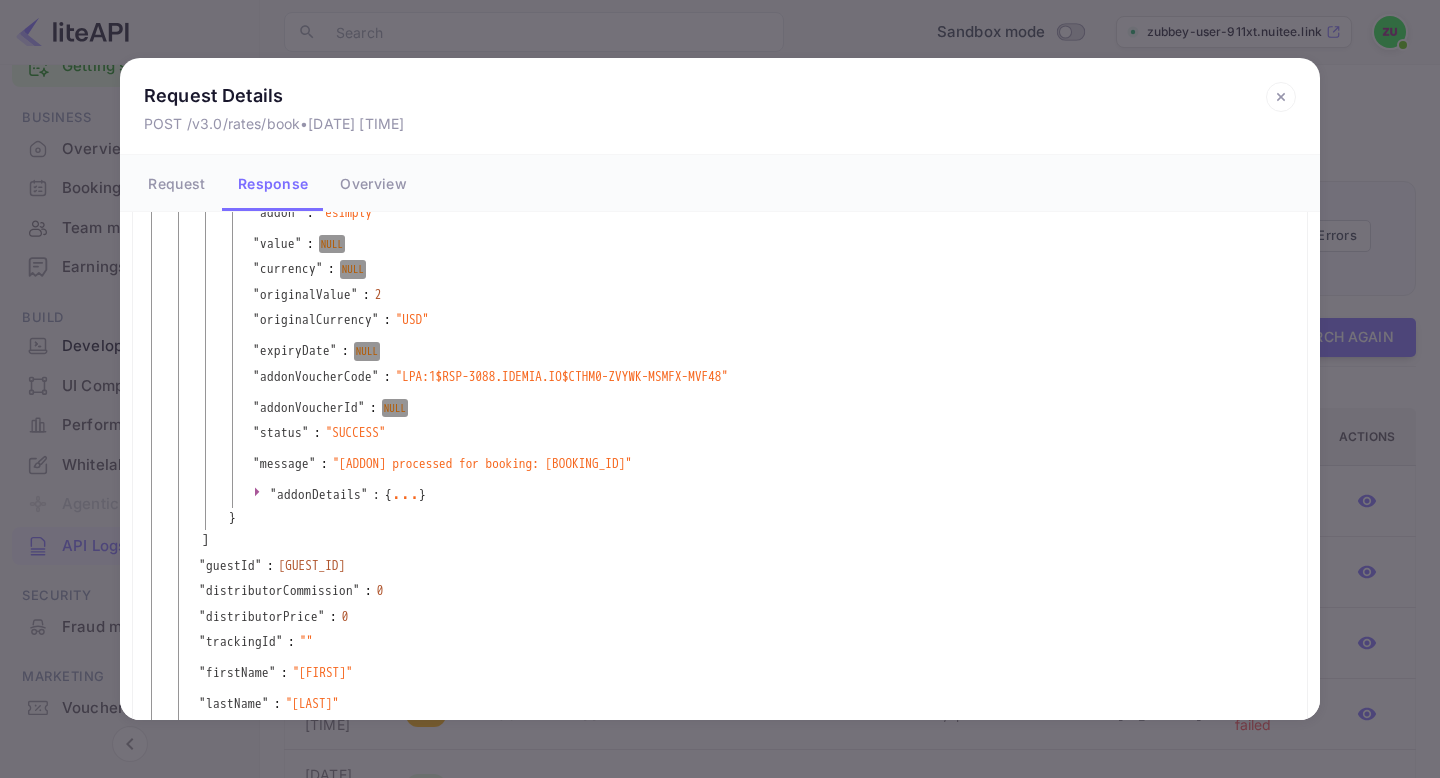 scroll, scrollTop: 1514, scrollLeft: 0, axis: vertical 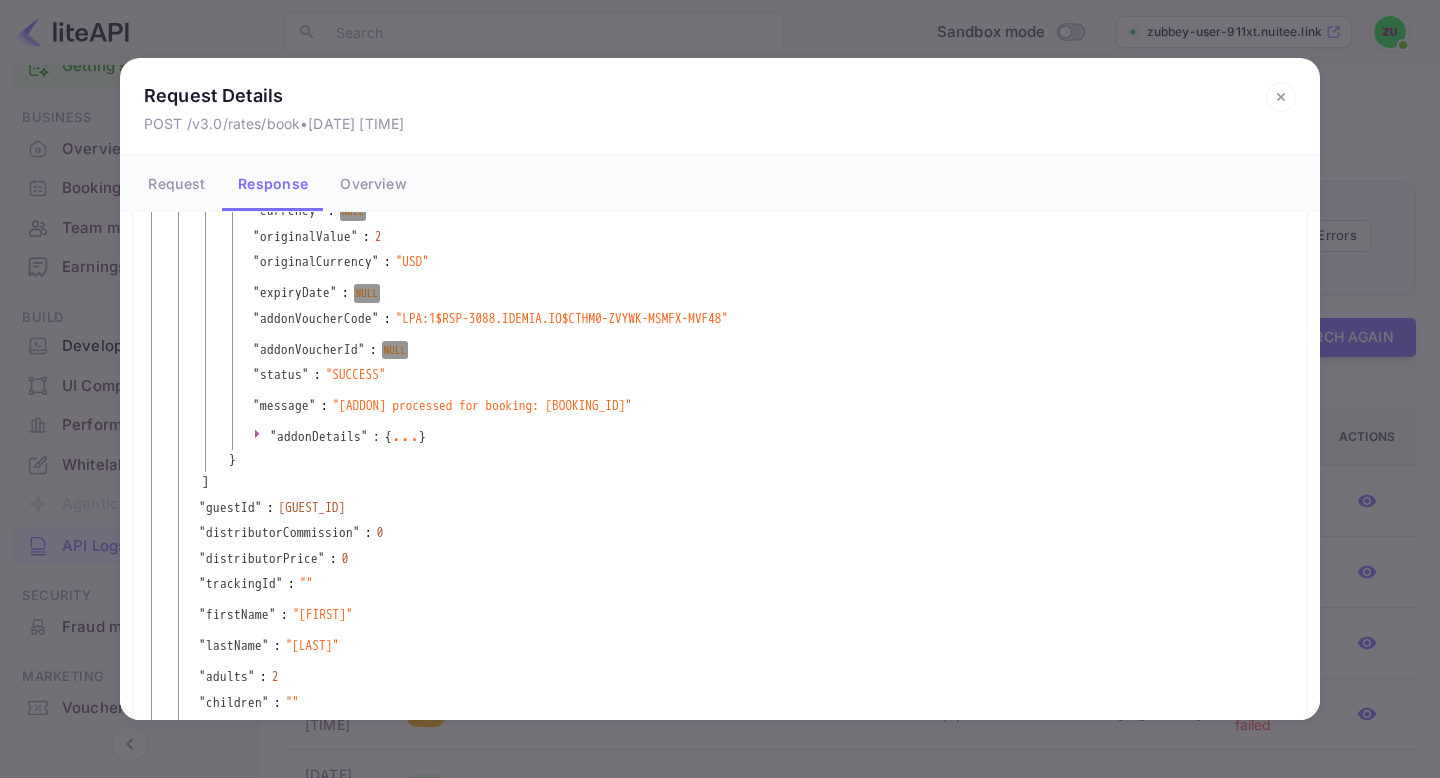 click on "..." at bounding box center [405, 435] 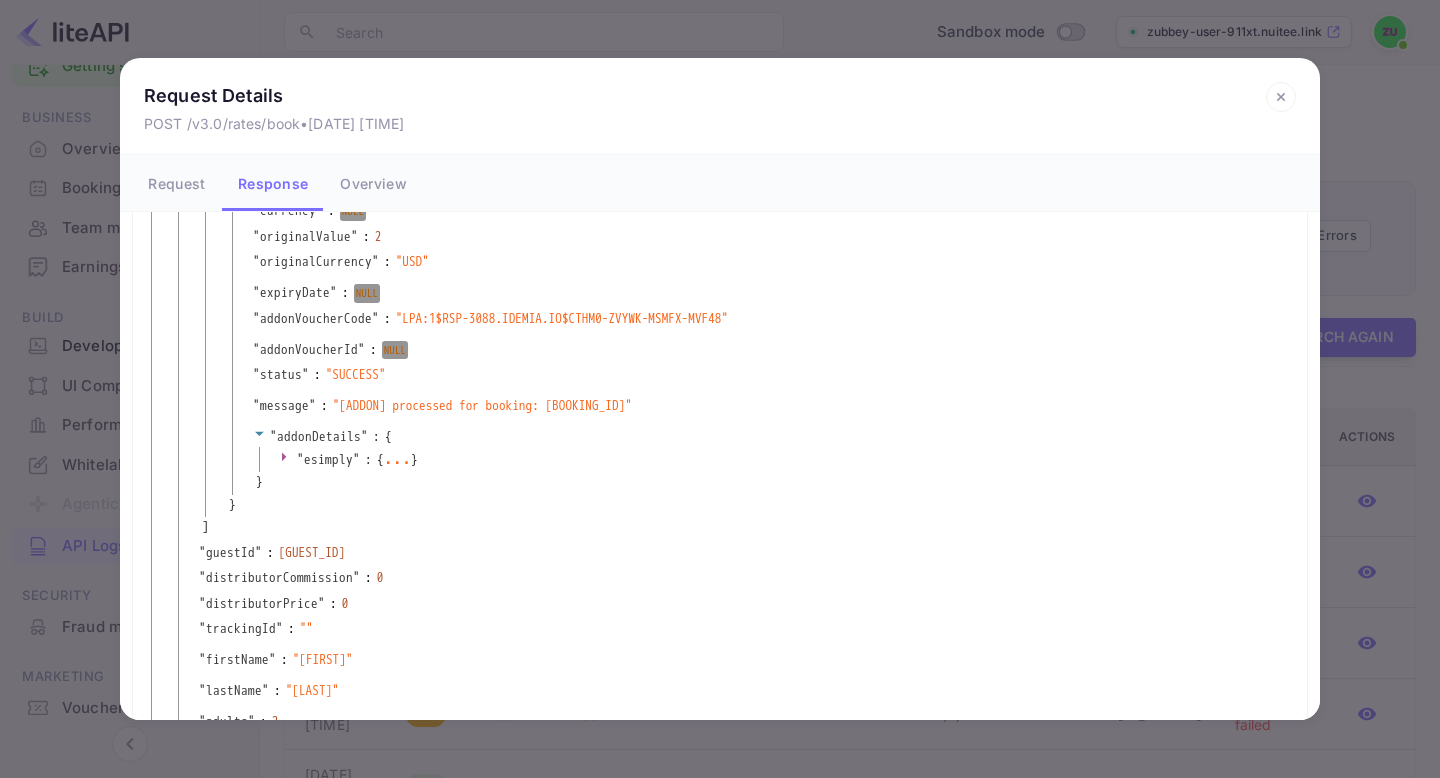 click on "..." at bounding box center [397, 458] 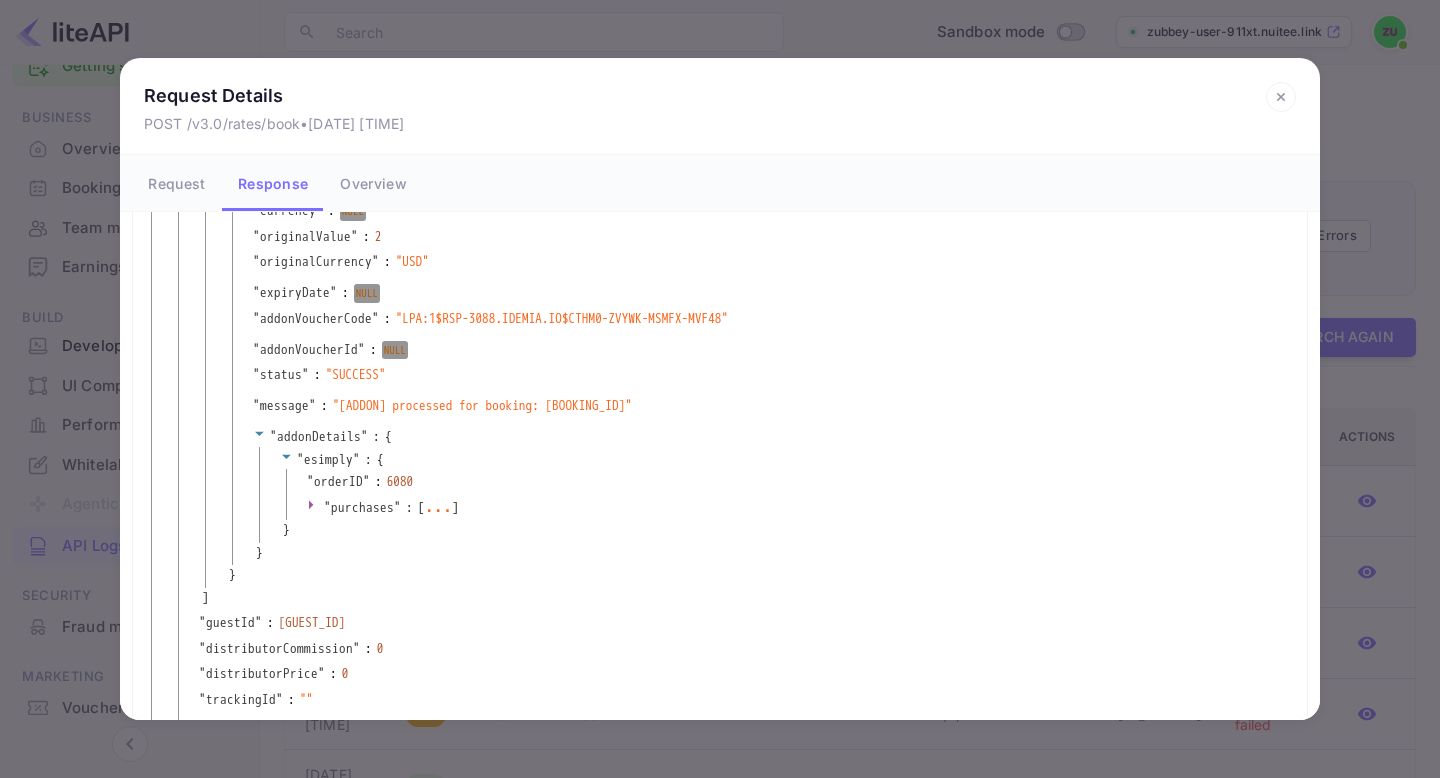 click on "..." at bounding box center [438, 506] 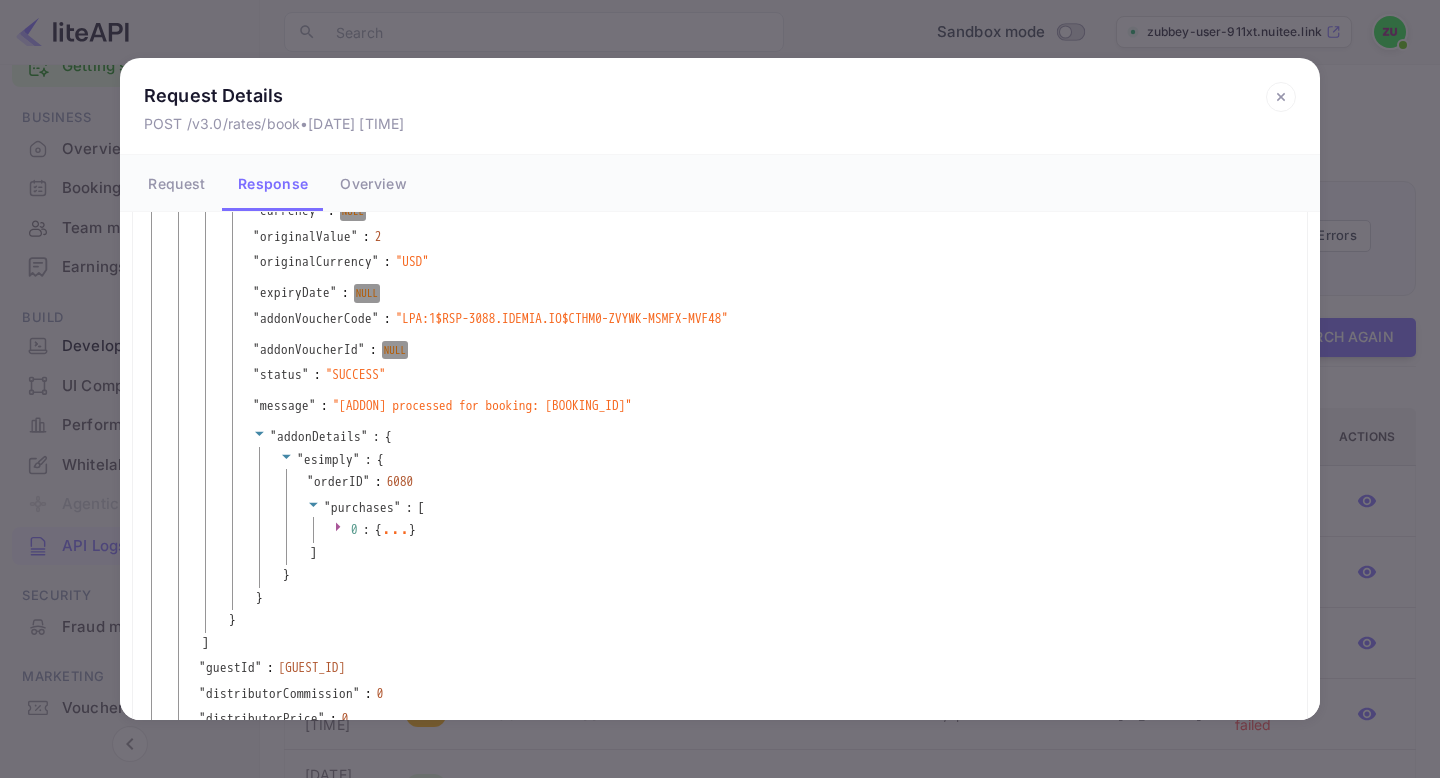 click on "..." at bounding box center (395, 528) 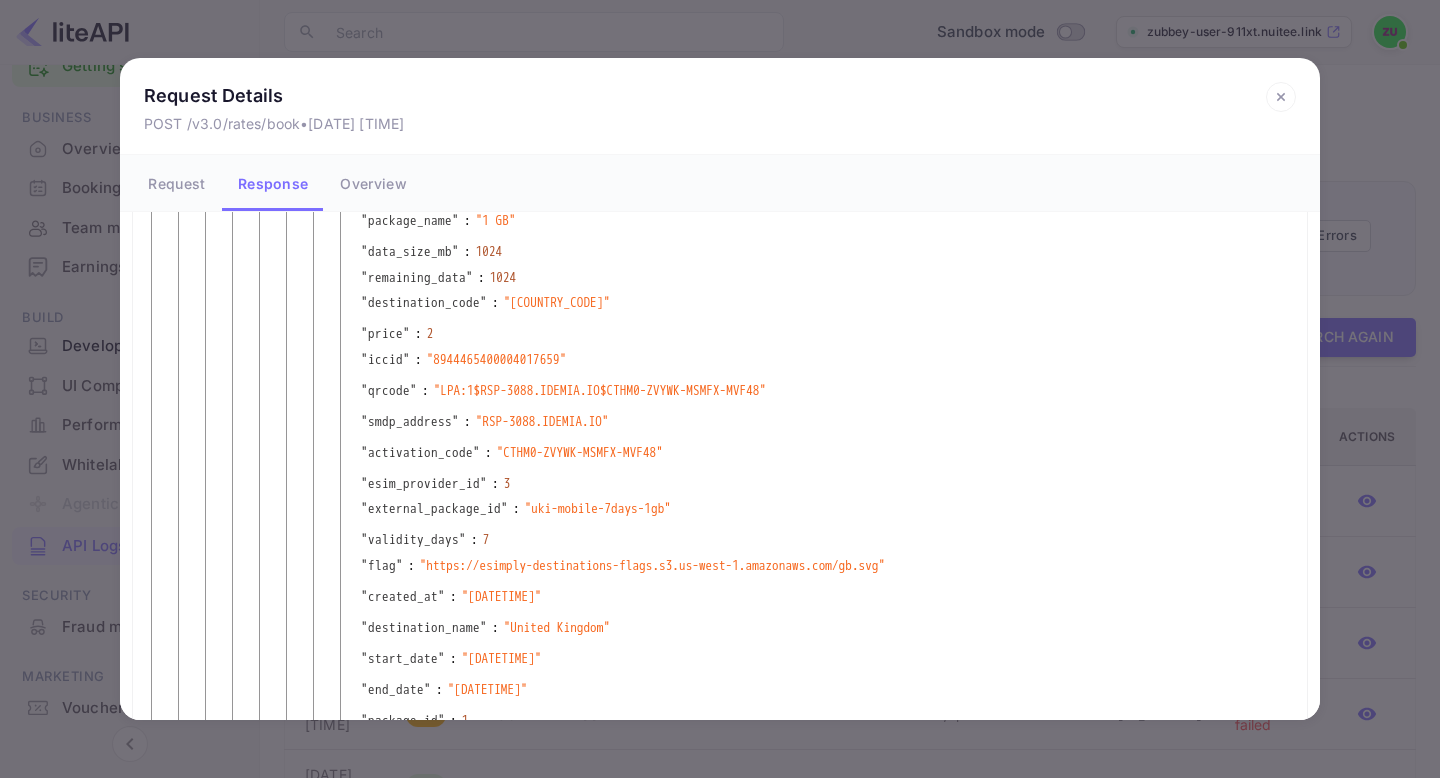 scroll, scrollTop: 1474, scrollLeft: 0, axis: vertical 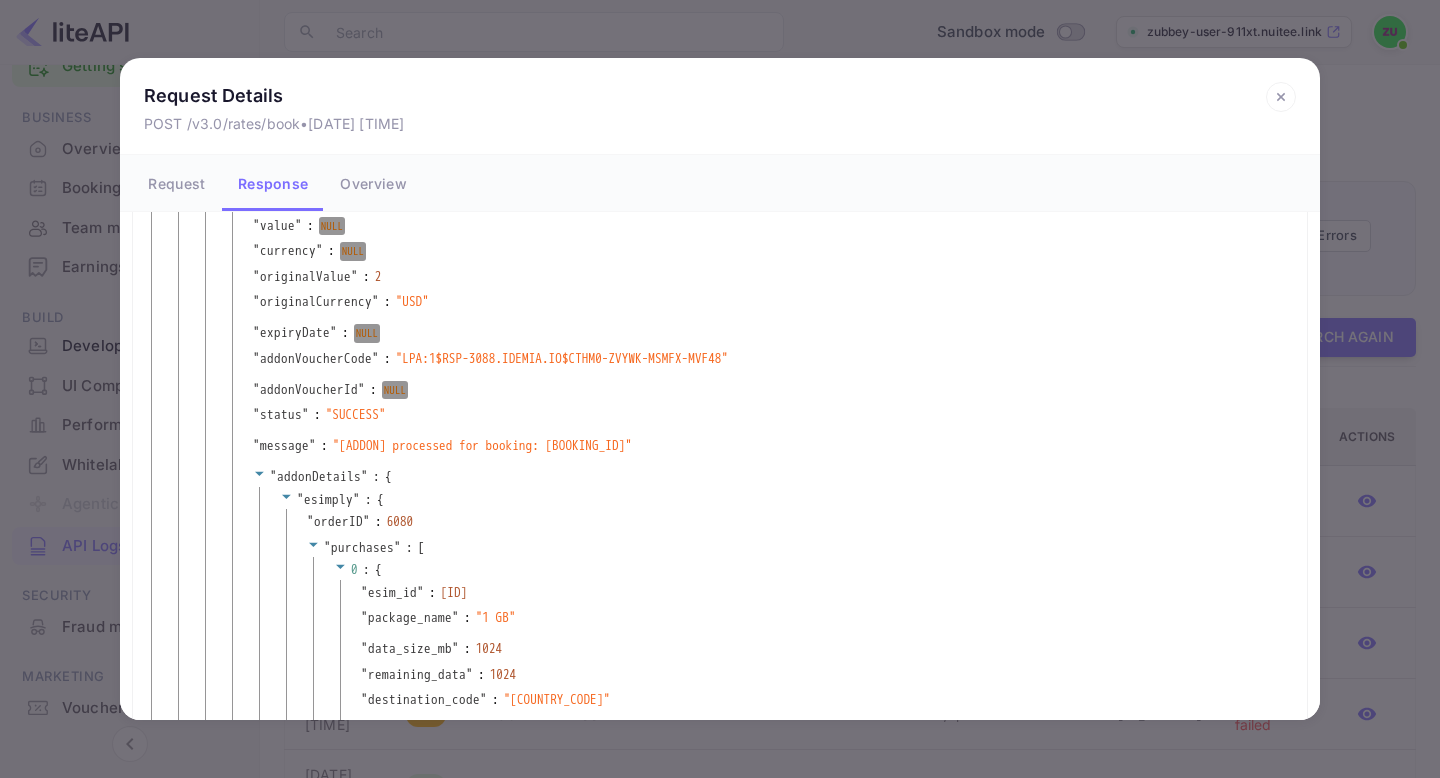 click on "addonVoucherCode" at bounding box center [316, 359] 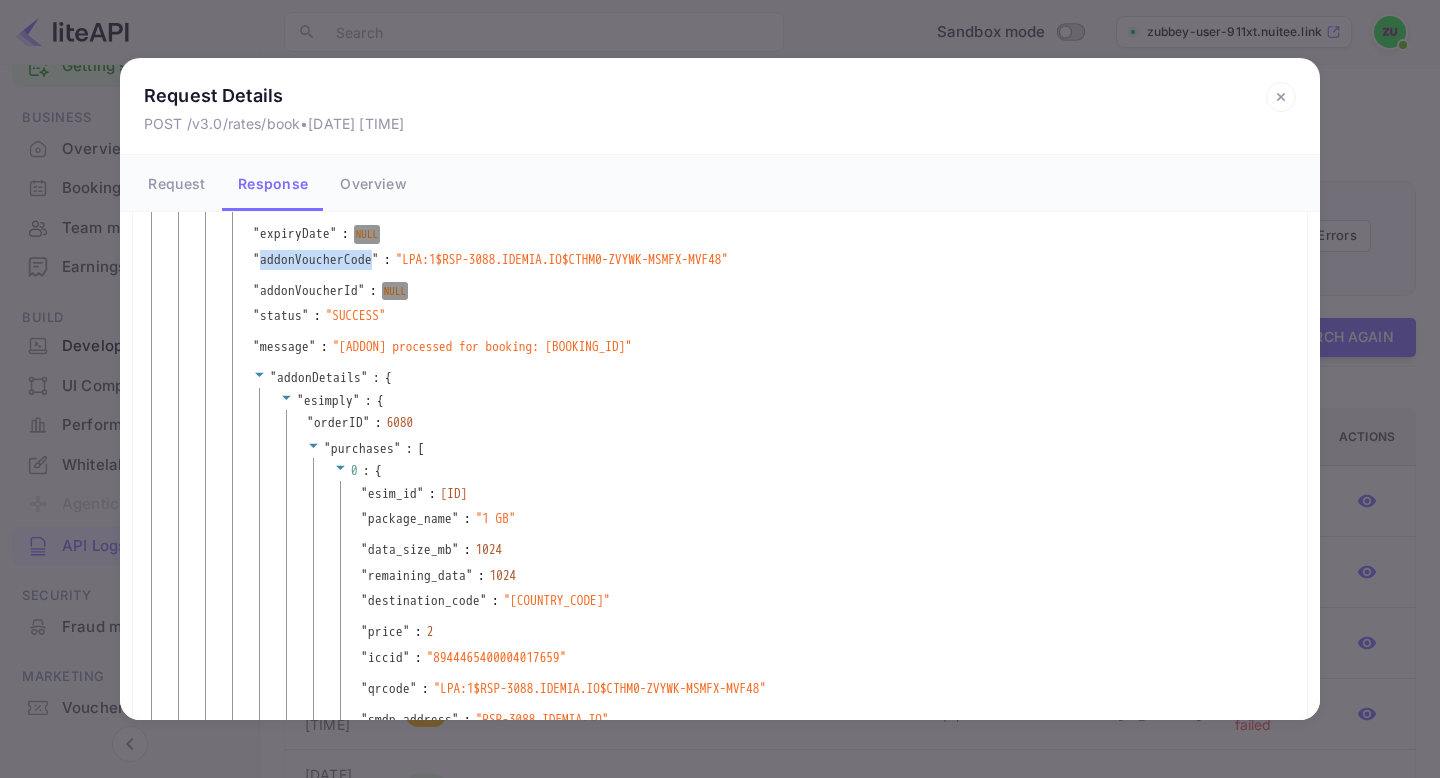 scroll, scrollTop: 1556, scrollLeft: 0, axis: vertical 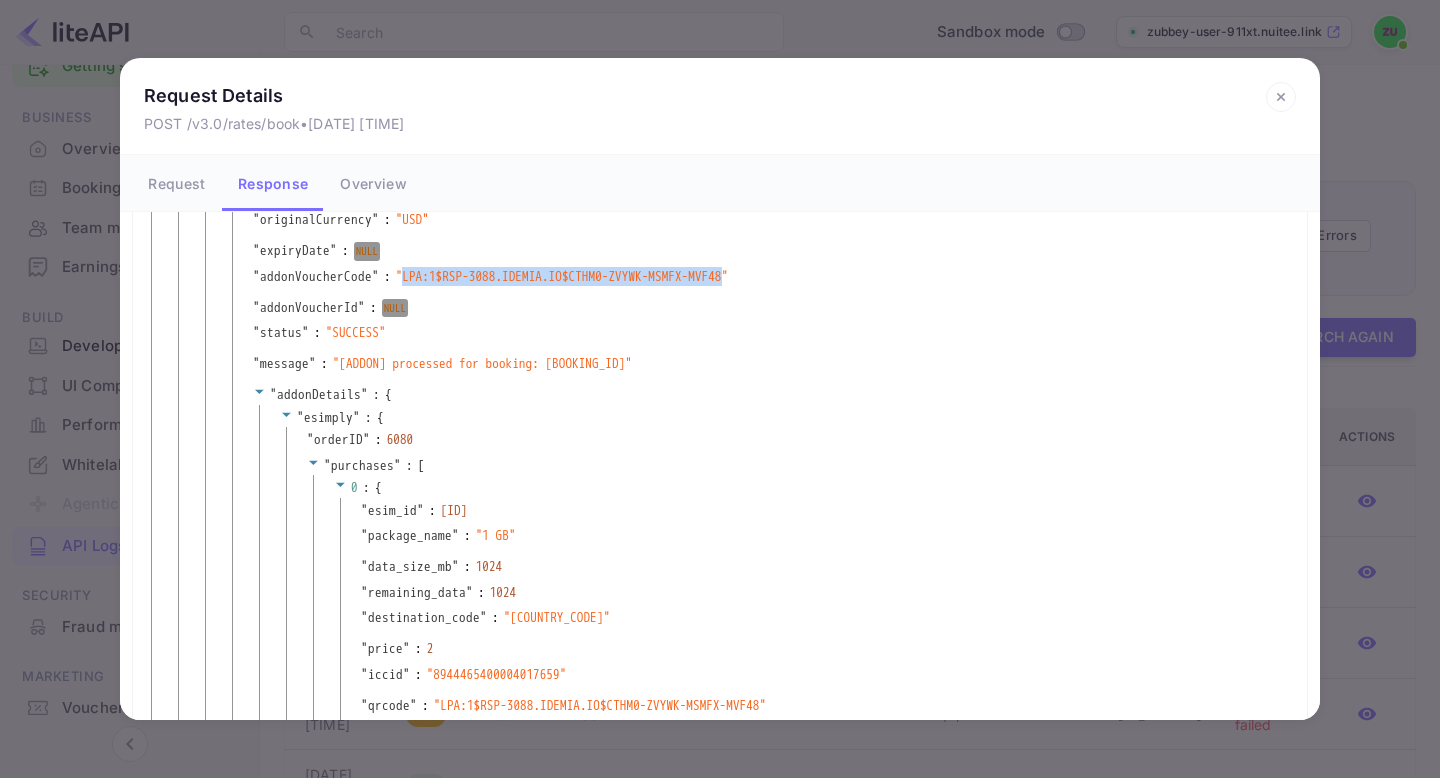 drag, startPoint x: 433, startPoint y: 267, endPoint x: 826, endPoint y: 254, distance: 393.21497 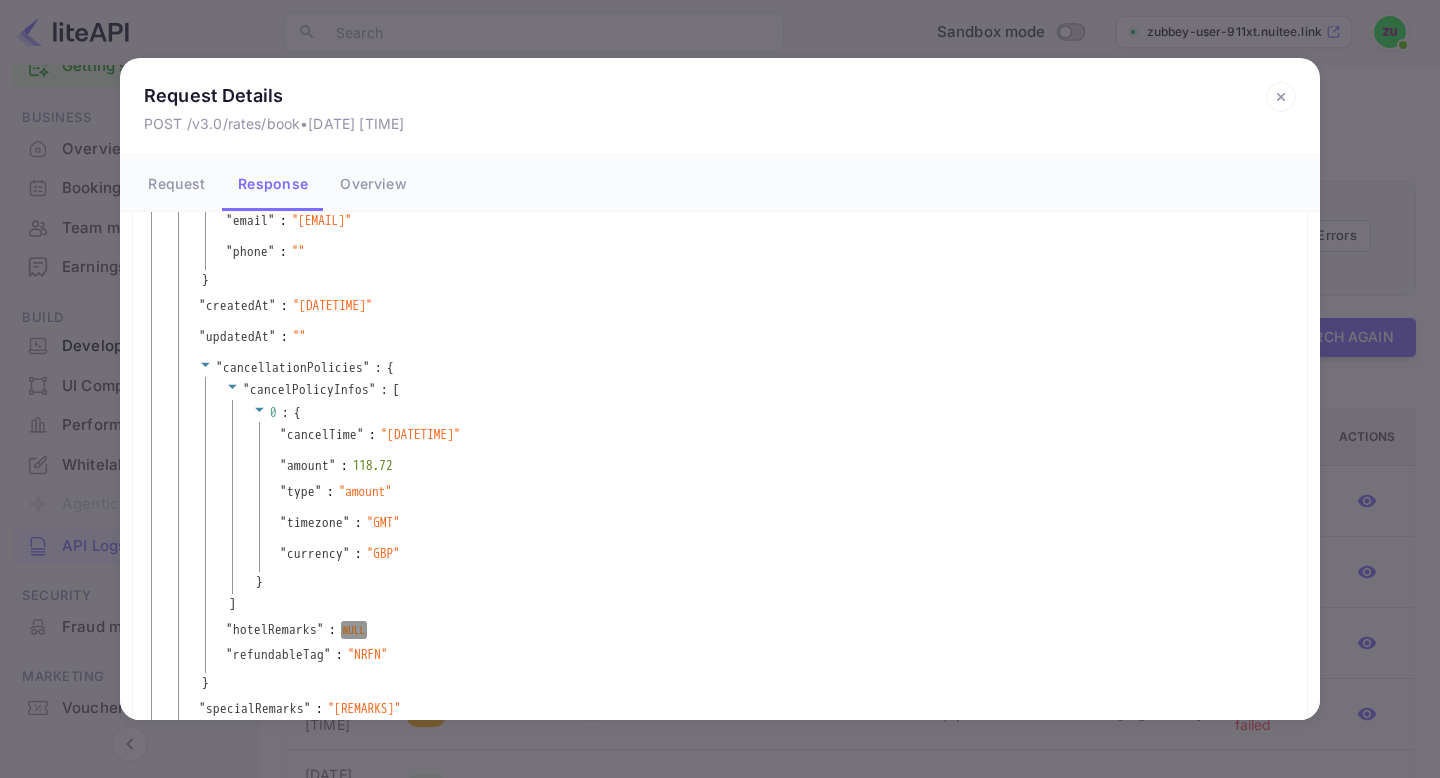 scroll, scrollTop: 0, scrollLeft: 0, axis: both 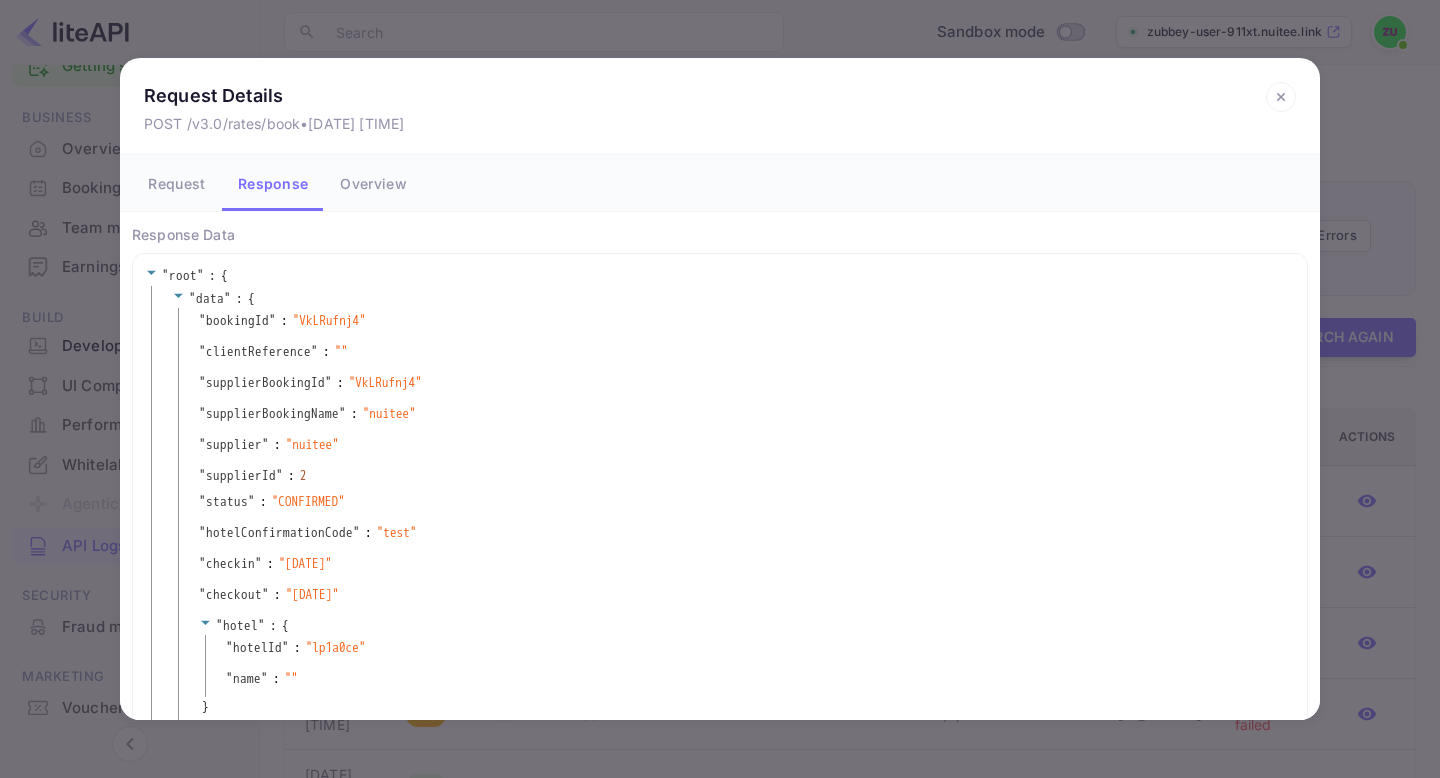 click on "Overview" at bounding box center [373, 183] 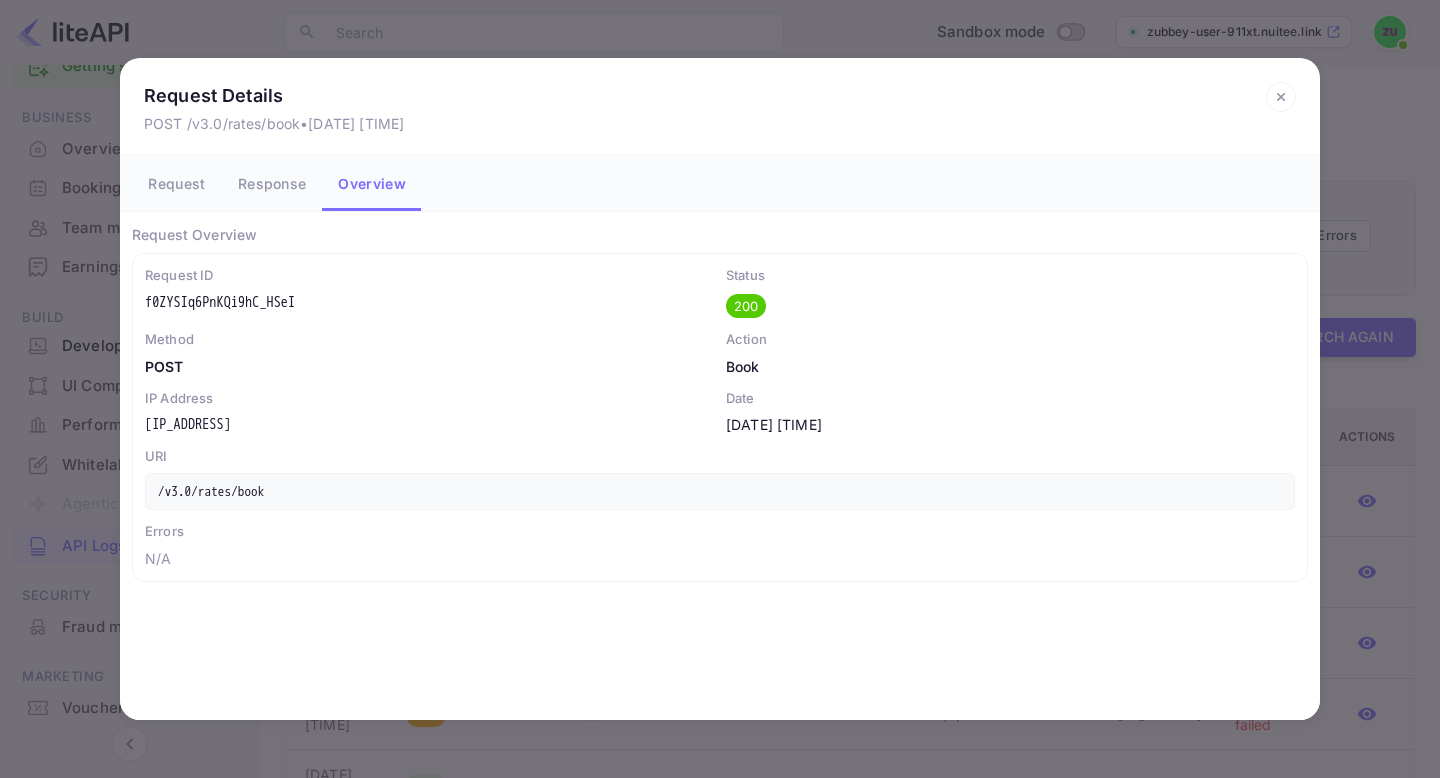 click on "Response" at bounding box center (272, 183) 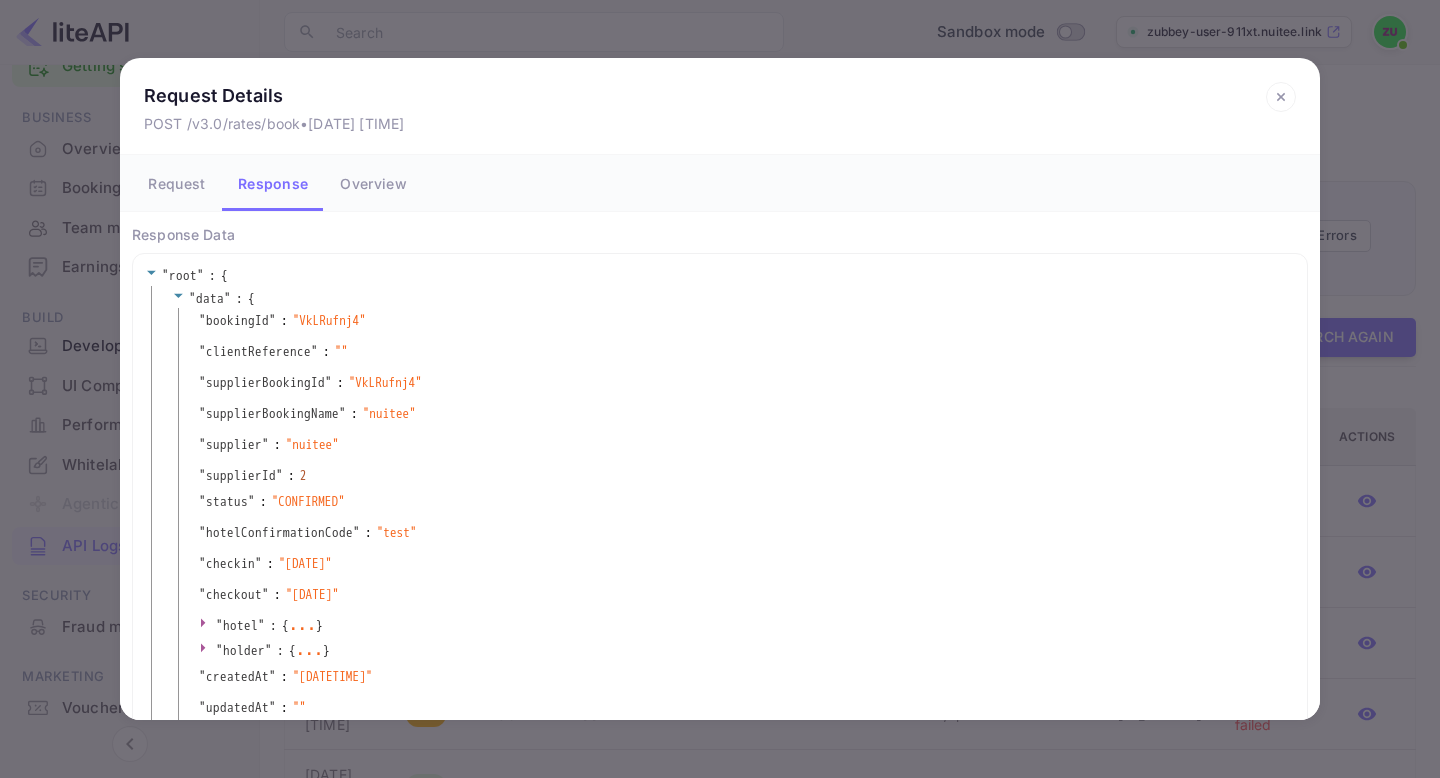 click on "Request" at bounding box center [177, 183] 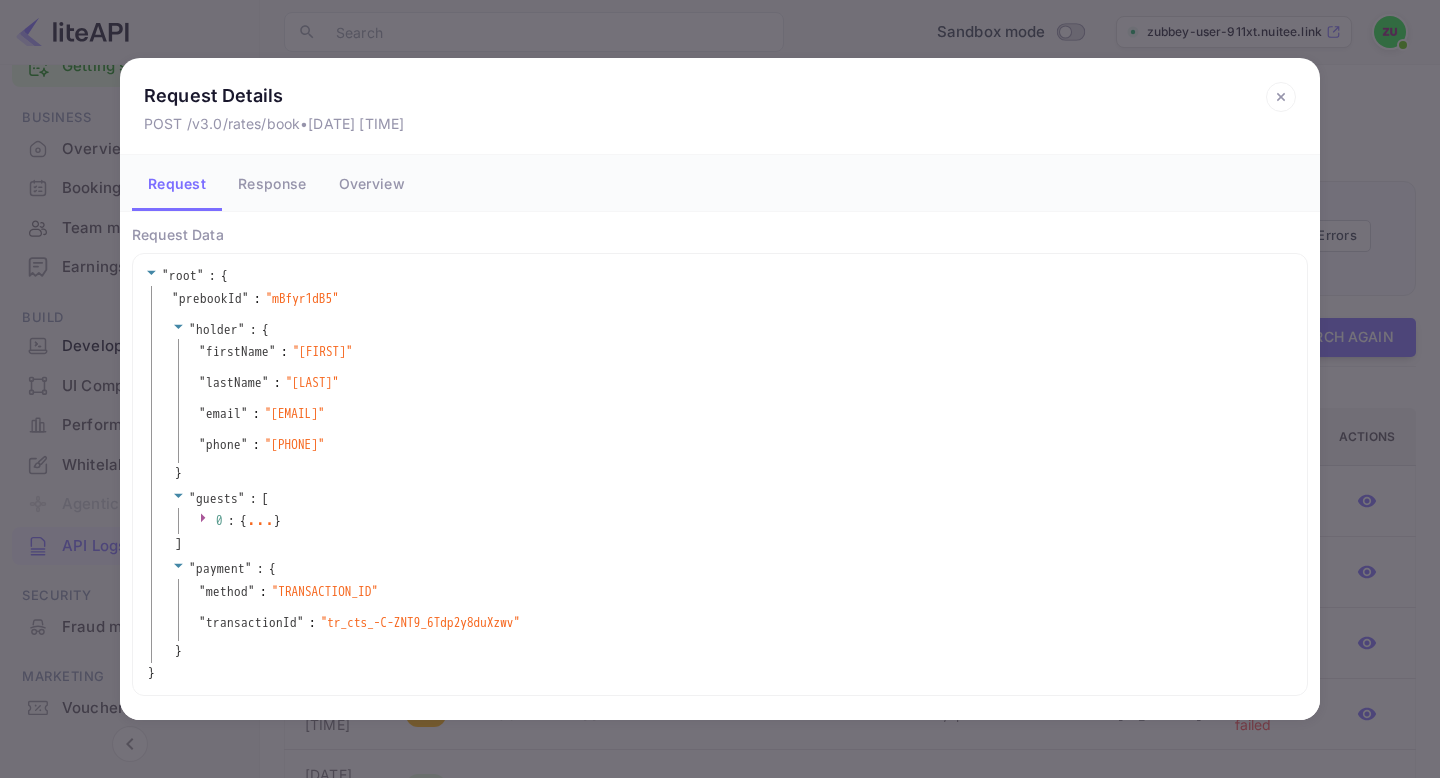 click on "..." at bounding box center (260, 519) 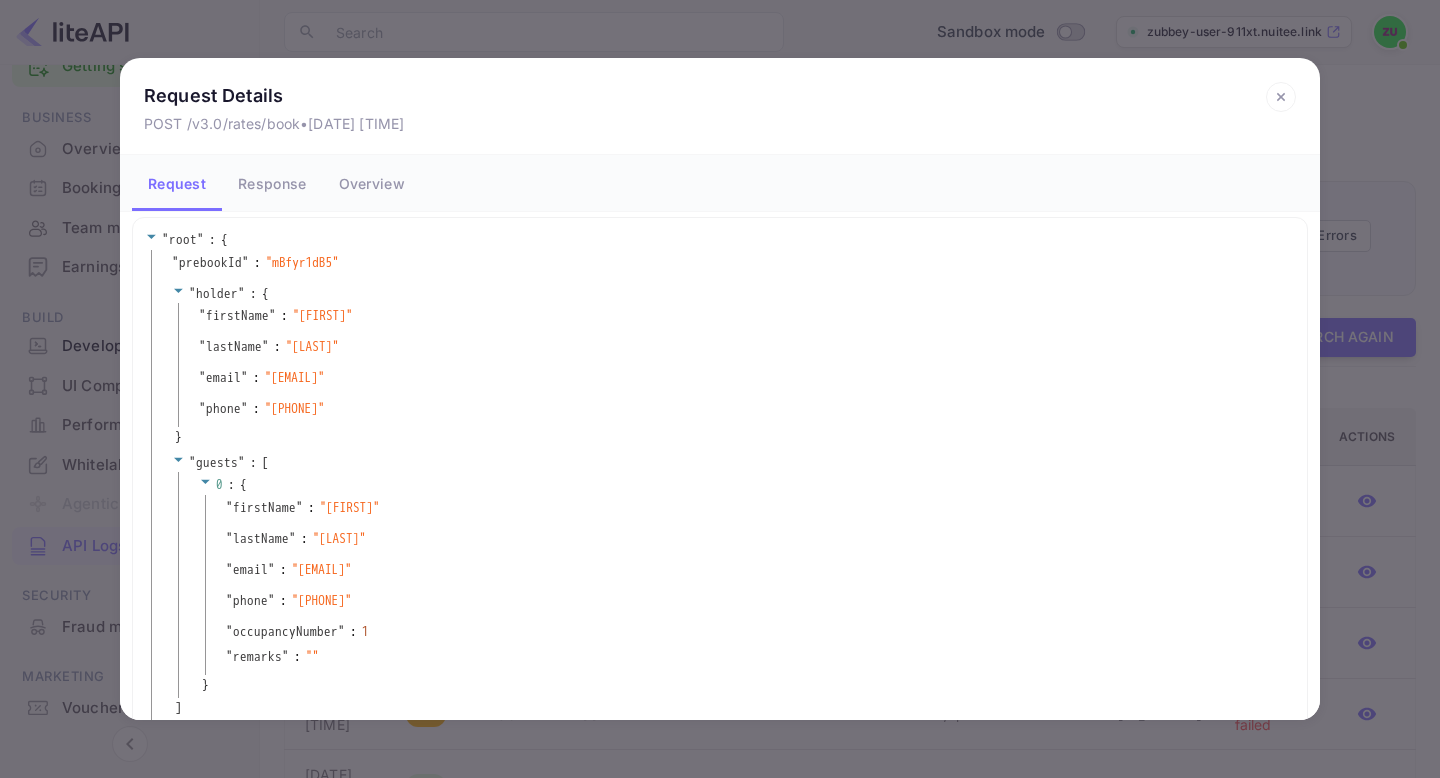 scroll, scrollTop: 0, scrollLeft: 0, axis: both 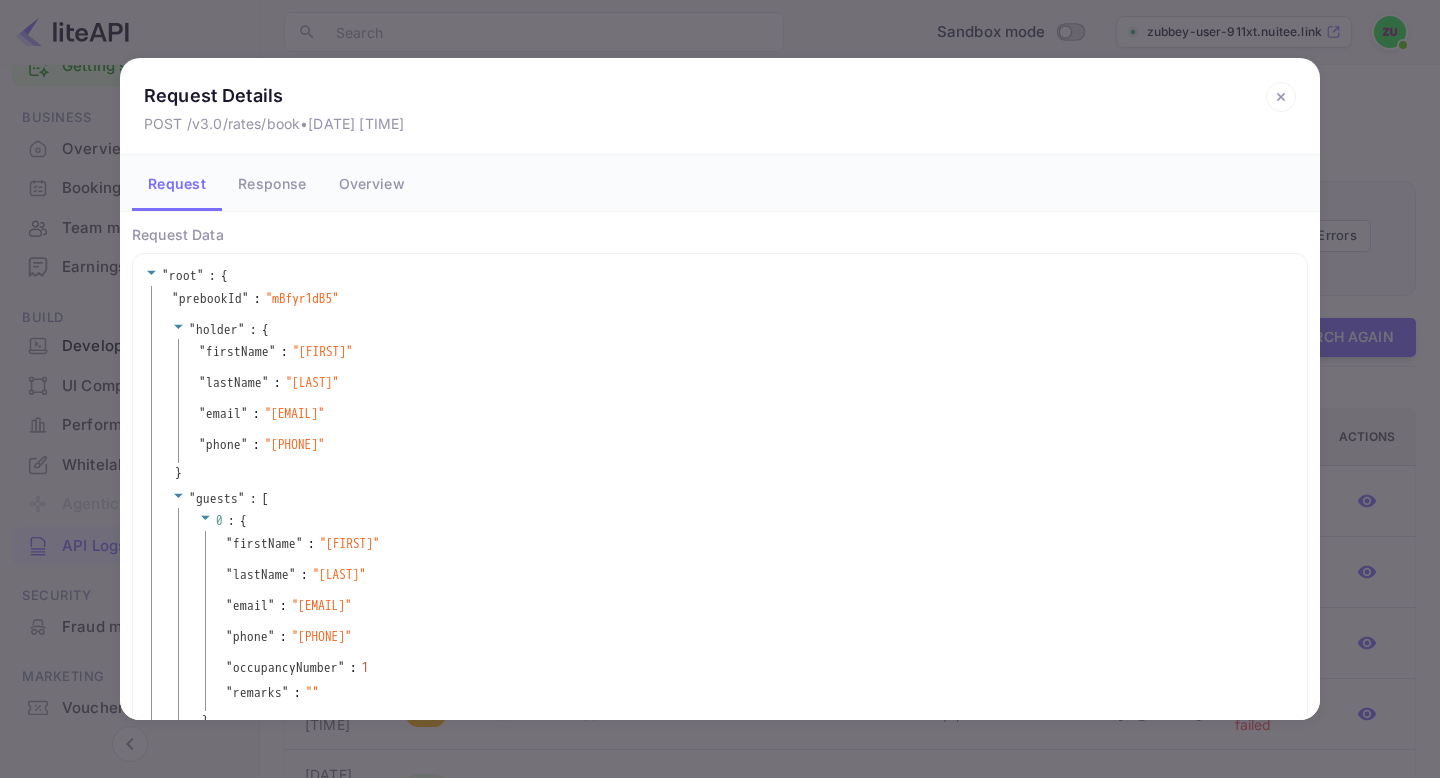 click on "Response" at bounding box center [272, 183] 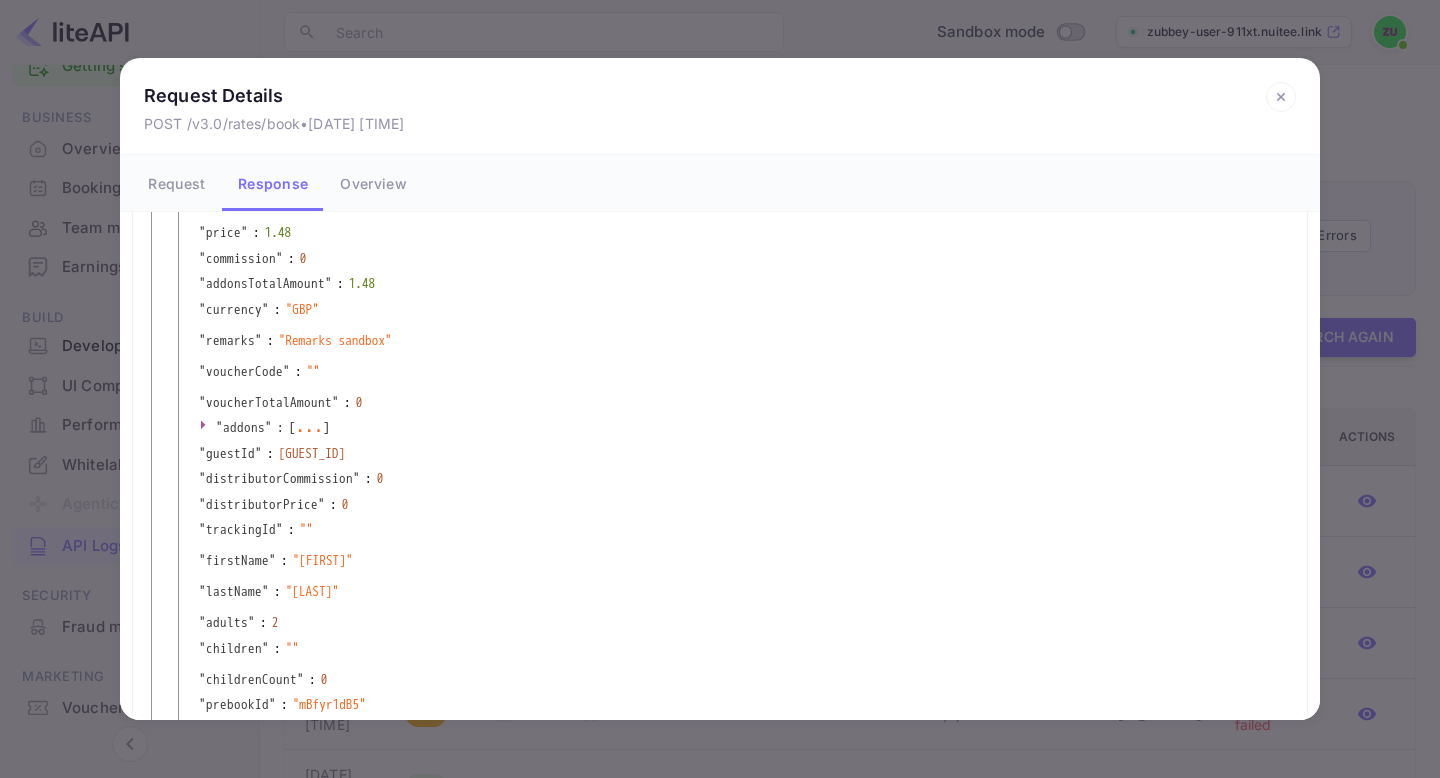 scroll, scrollTop: 584, scrollLeft: 0, axis: vertical 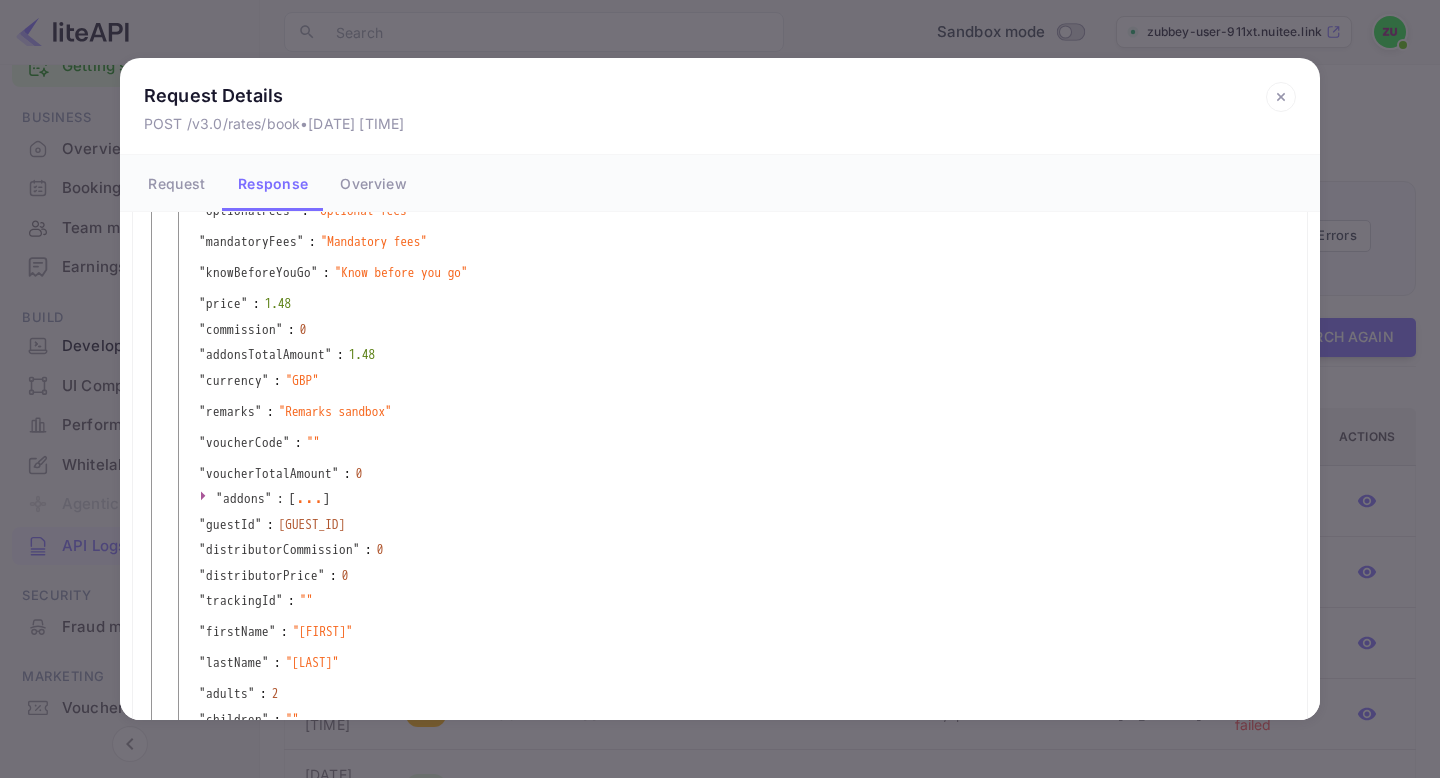 click on "..." at bounding box center [309, 497] 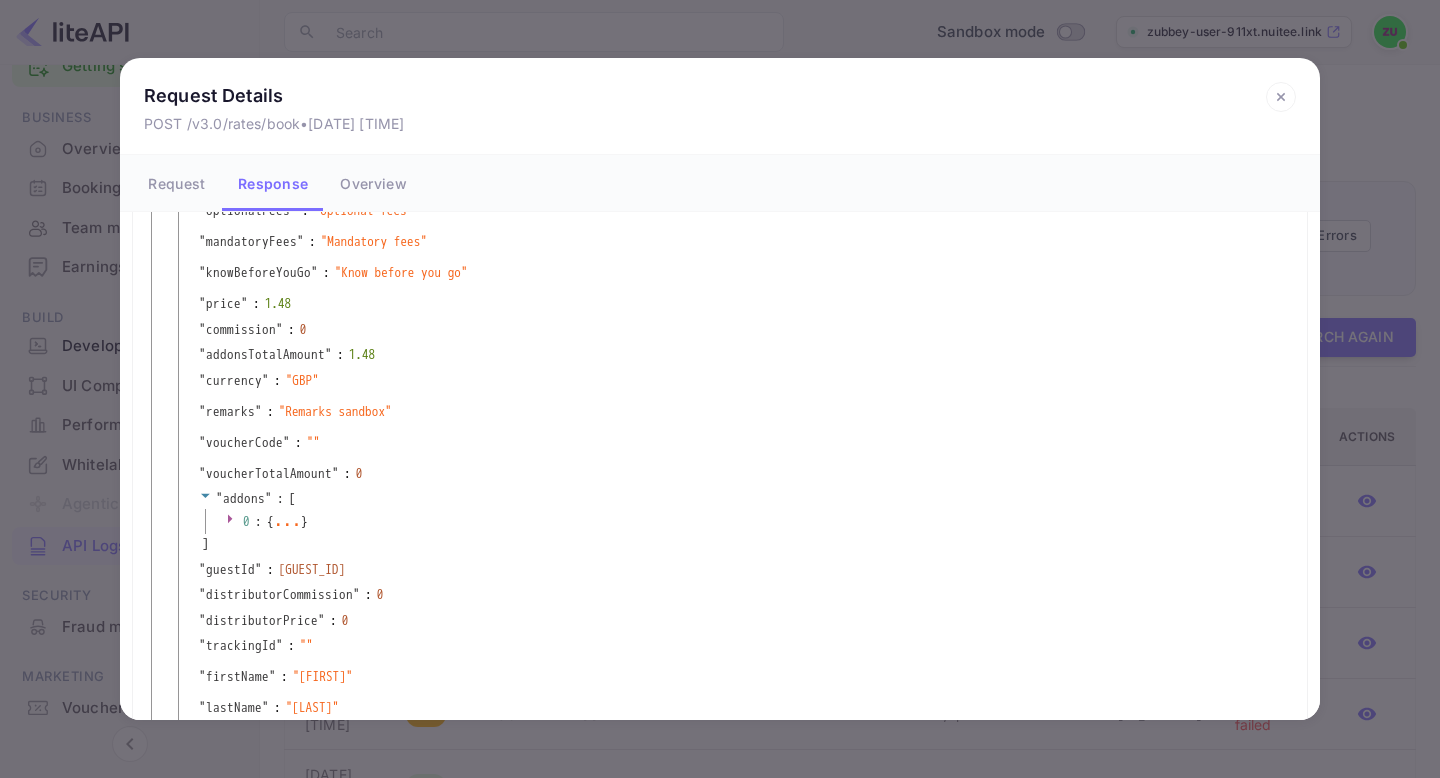 click on "..." at bounding box center [287, 520] 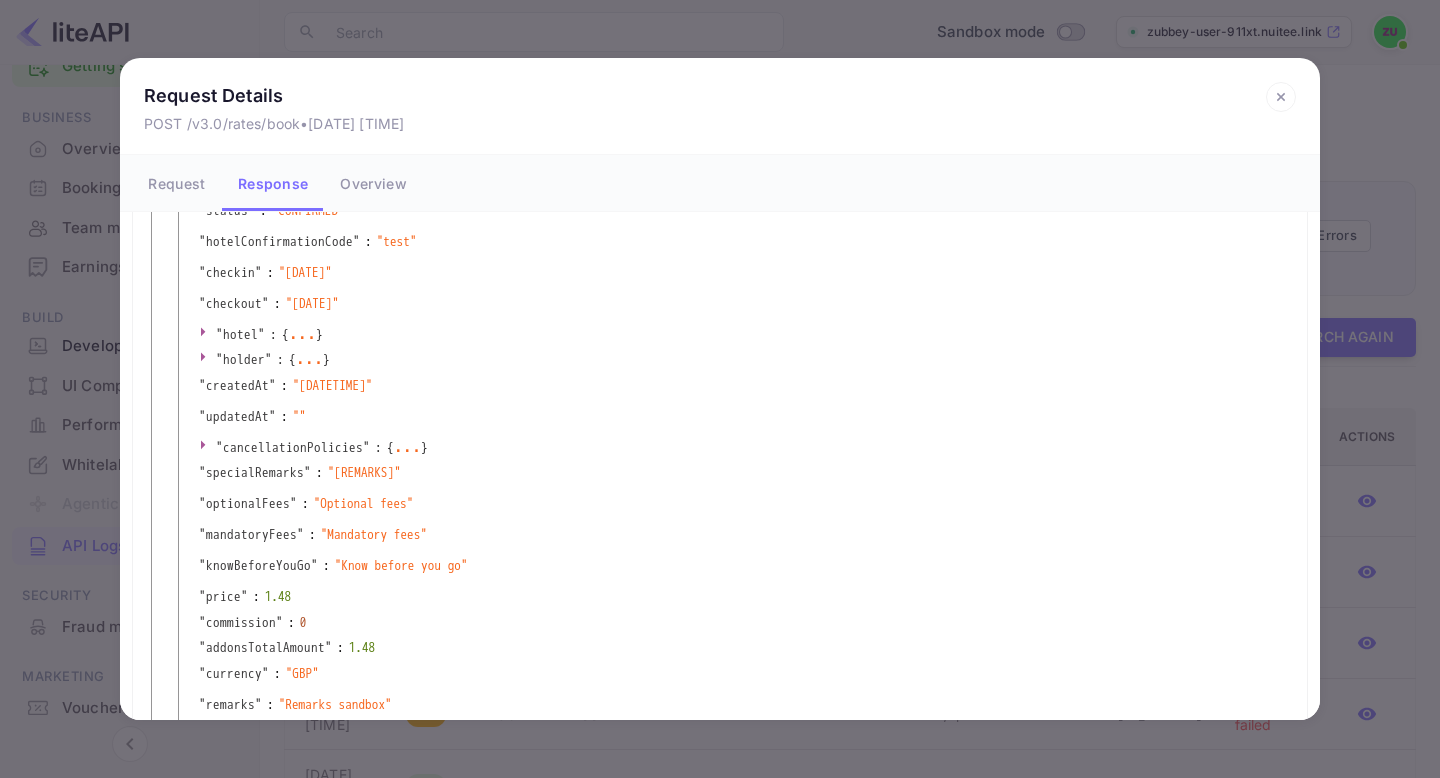 scroll, scrollTop: 288, scrollLeft: 0, axis: vertical 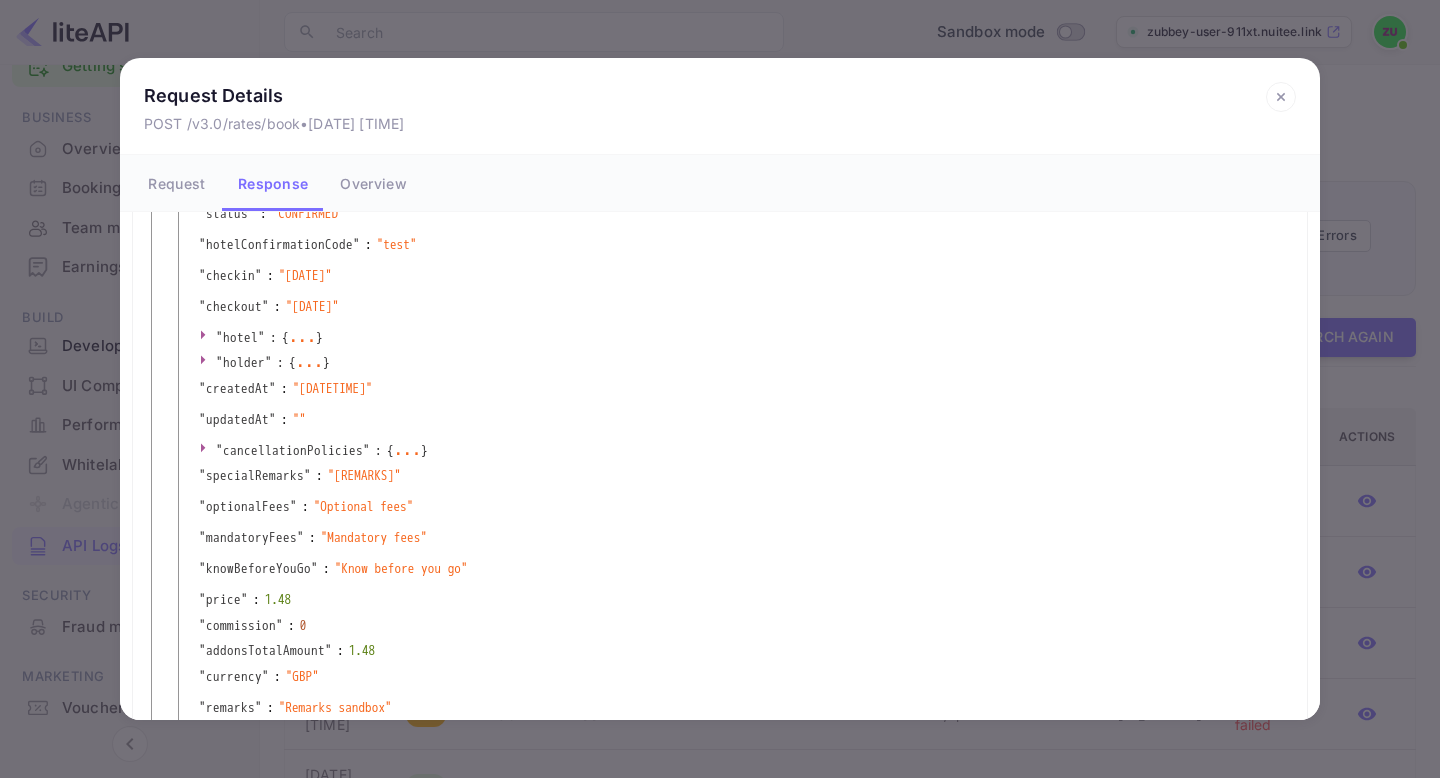 click on "..." at bounding box center (309, 361) 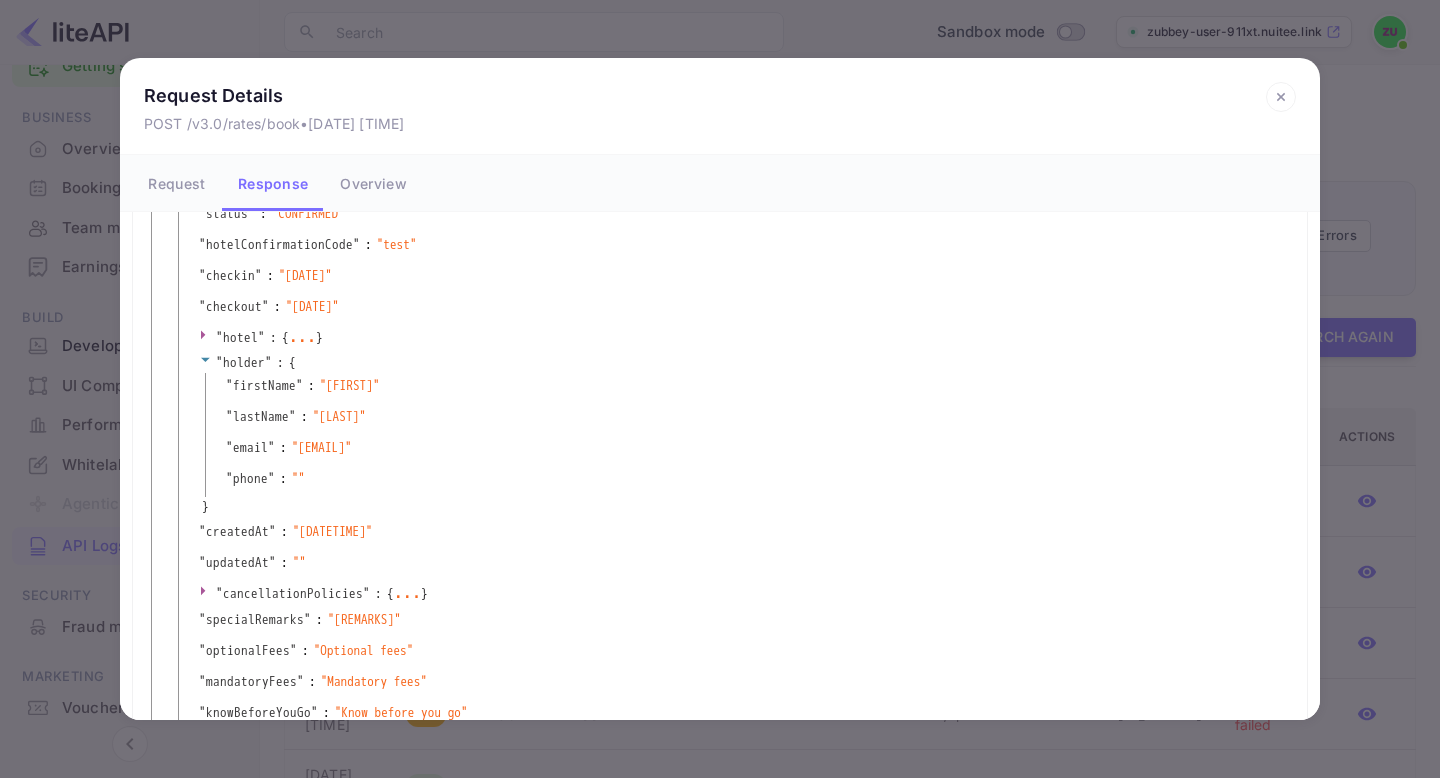 click on "Overview" at bounding box center [373, 183] 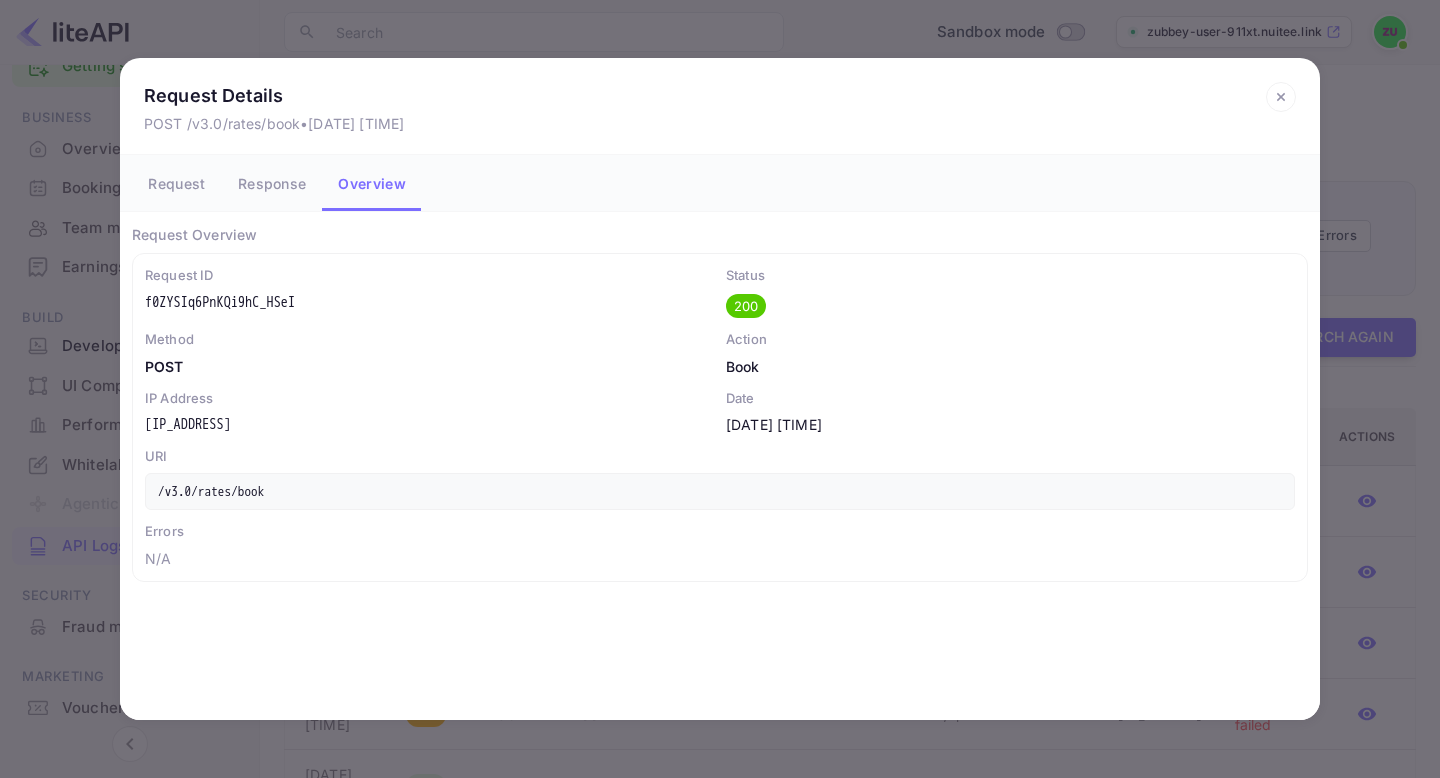 scroll, scrollTop: 0, scrollLeft: 0, axis: both 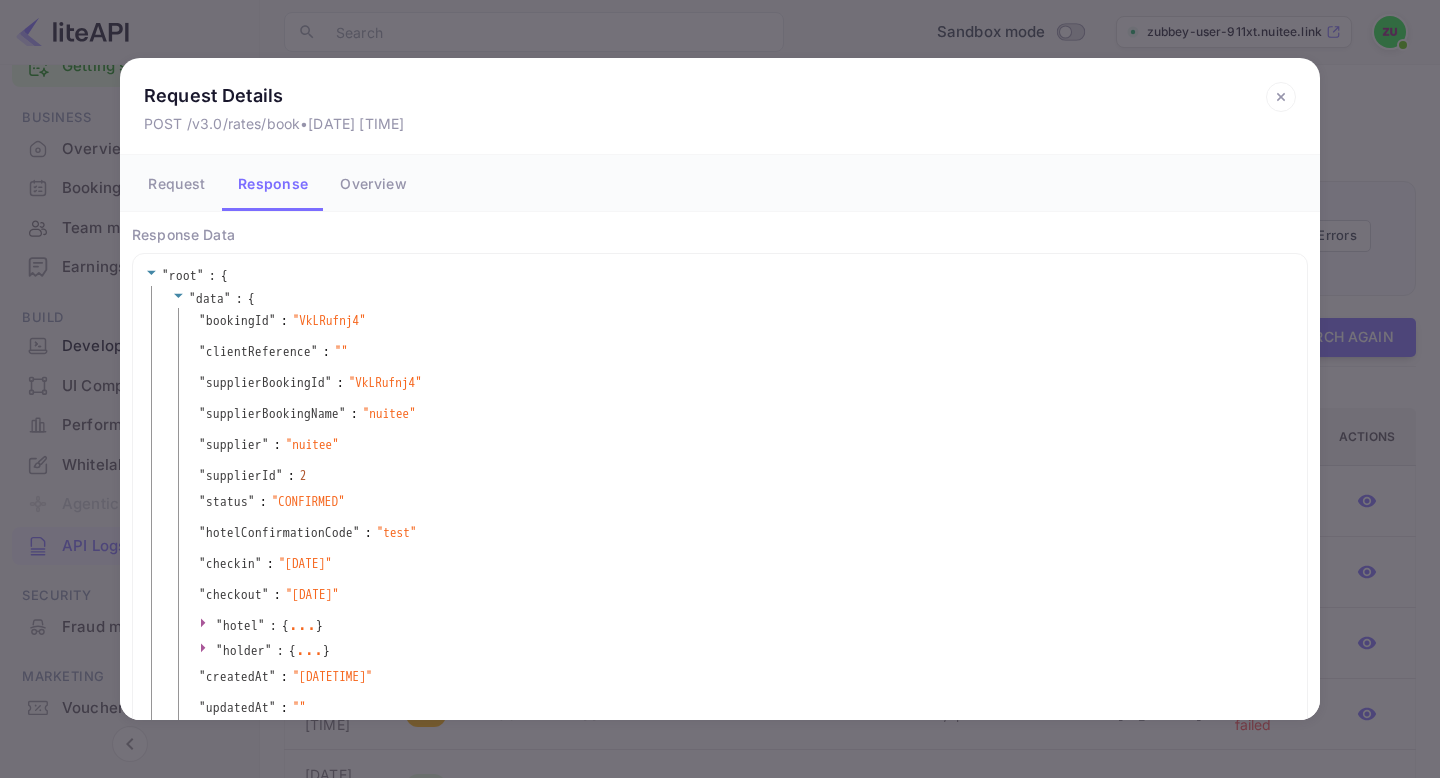 click on "Request" at bounding box center (177, 183) 